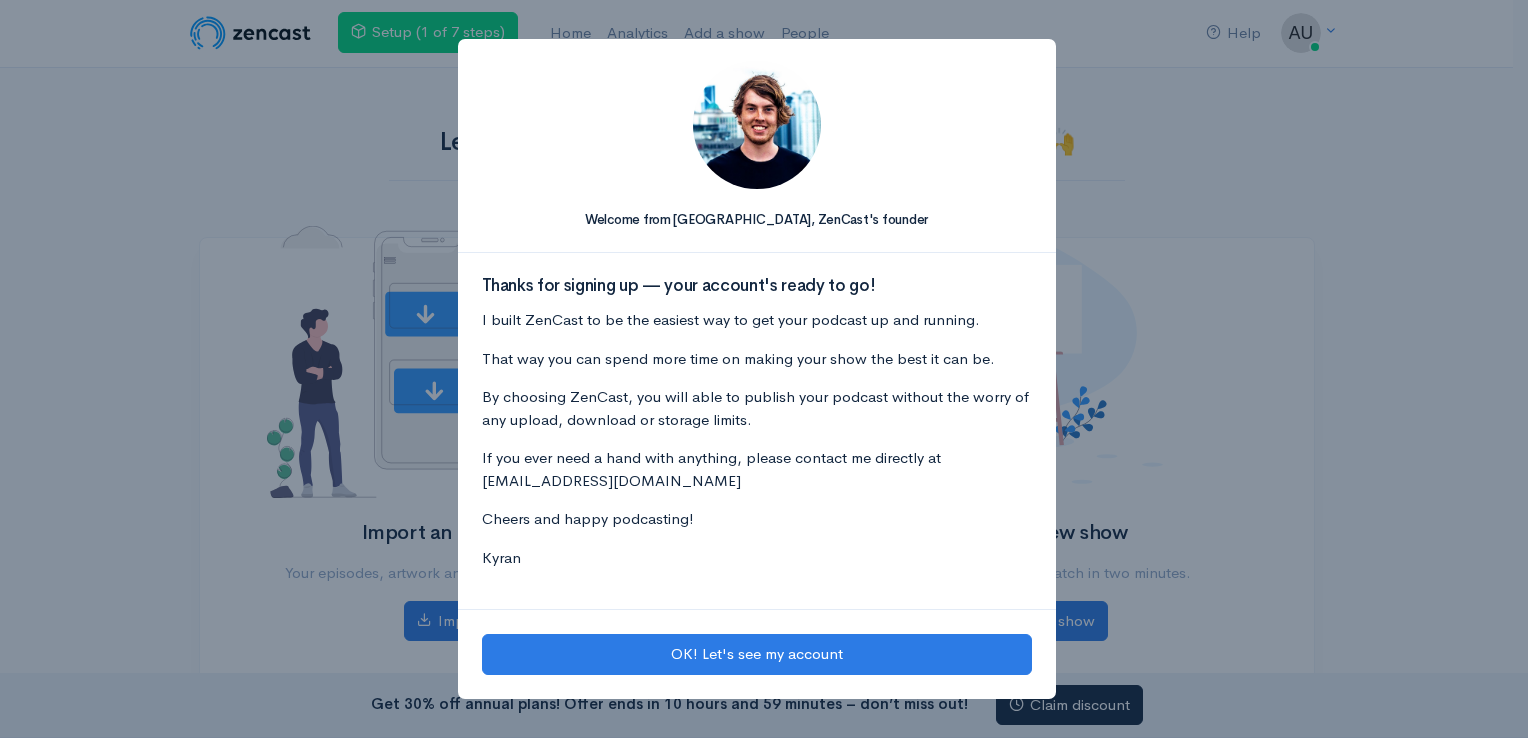 click on "OK! Let's see my
account" at bounding box center (757, 654) 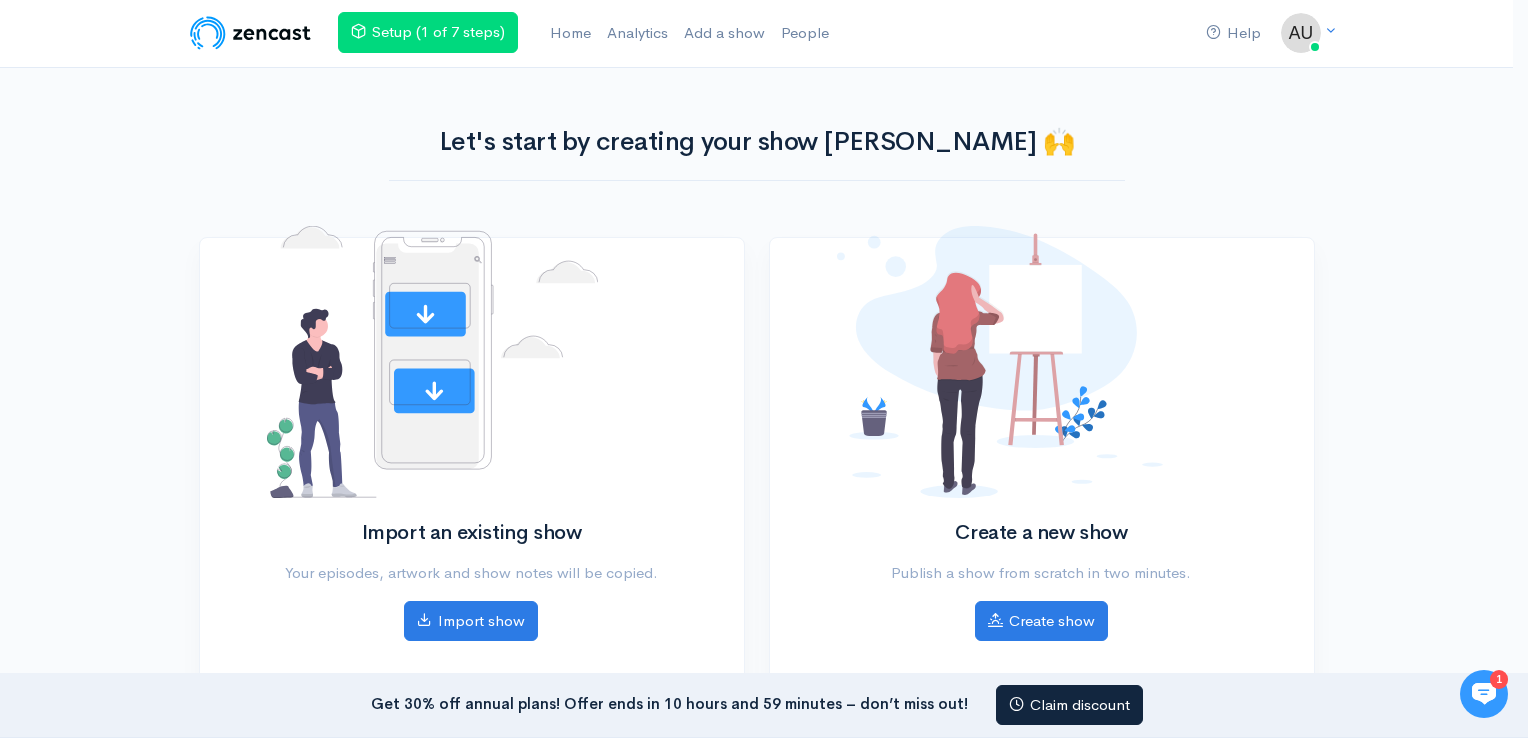scroll, scrollTop: 0, scrollLeft: 0, axis: both 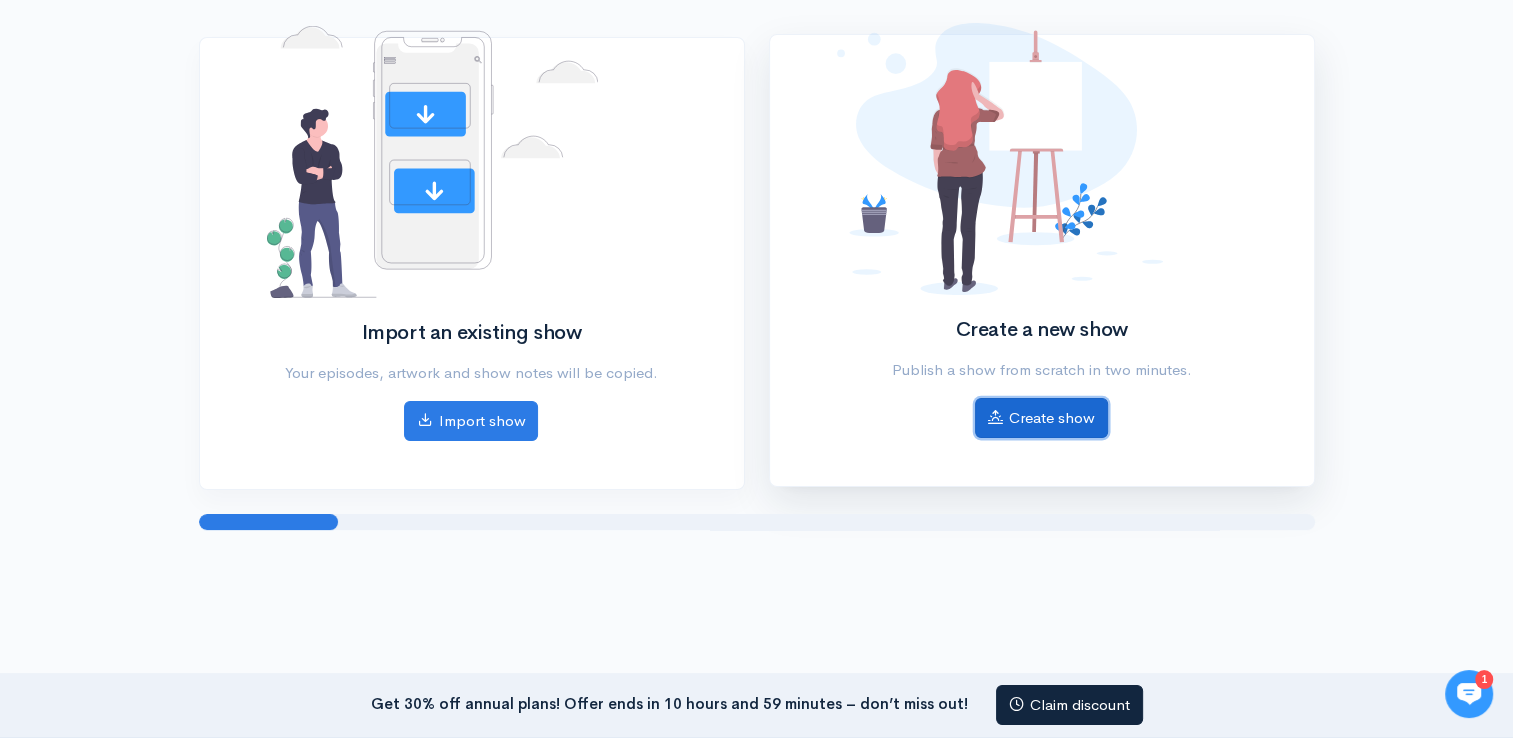 click on "Create show" at bounding box center [1041, 418] 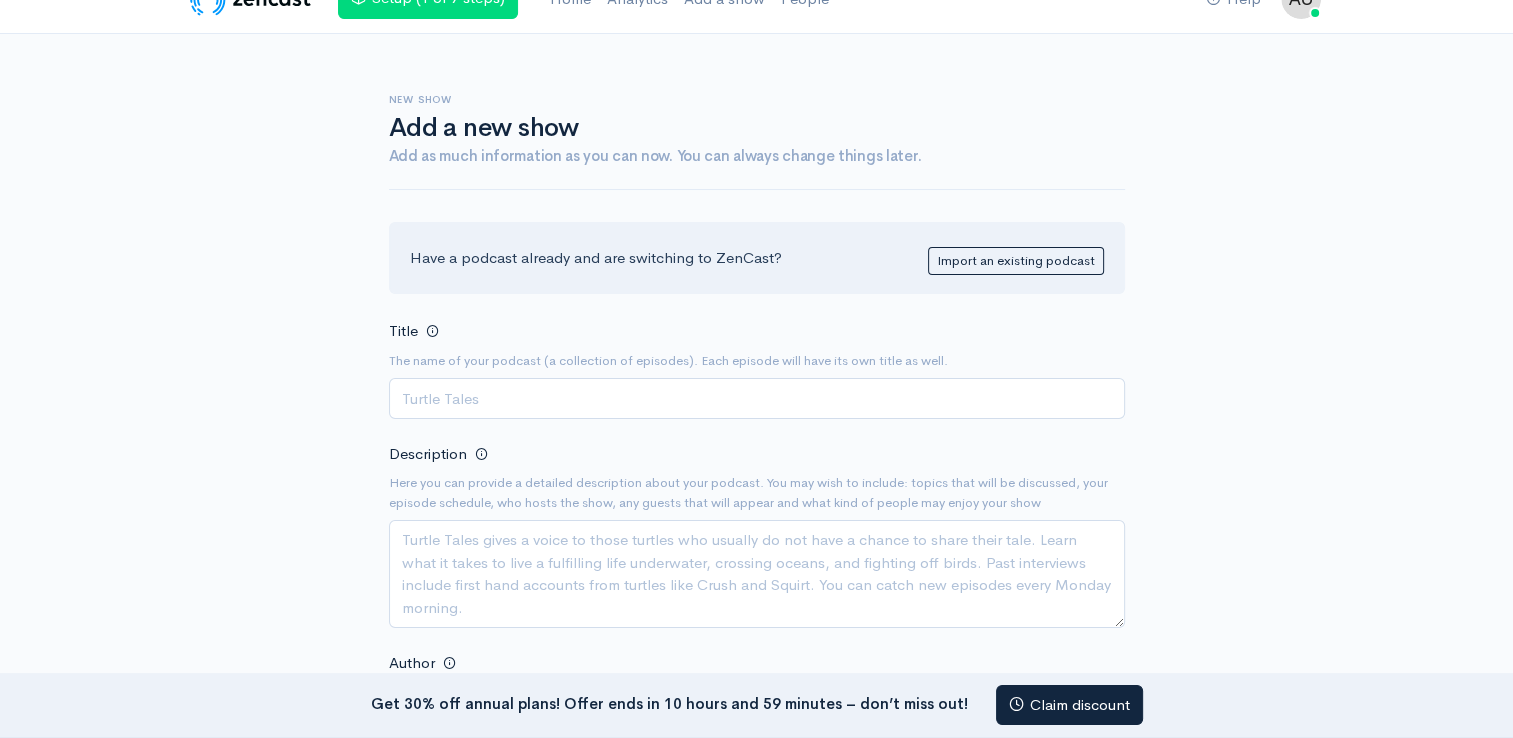 scroll, scrollTop: 0, scrollLeft: 0, axis: both 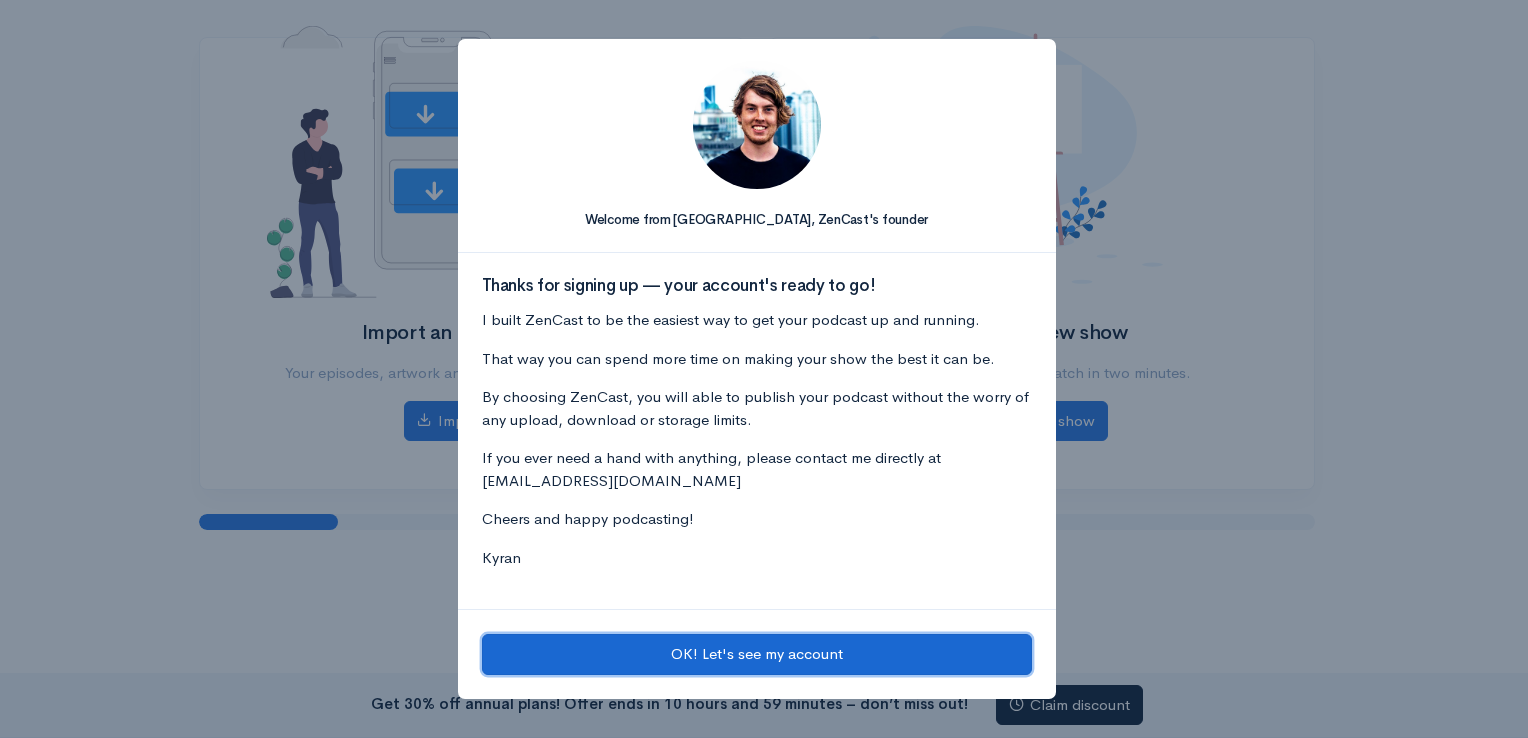 click on "OK! Let's see my
account" at bounding box center (757, 654) 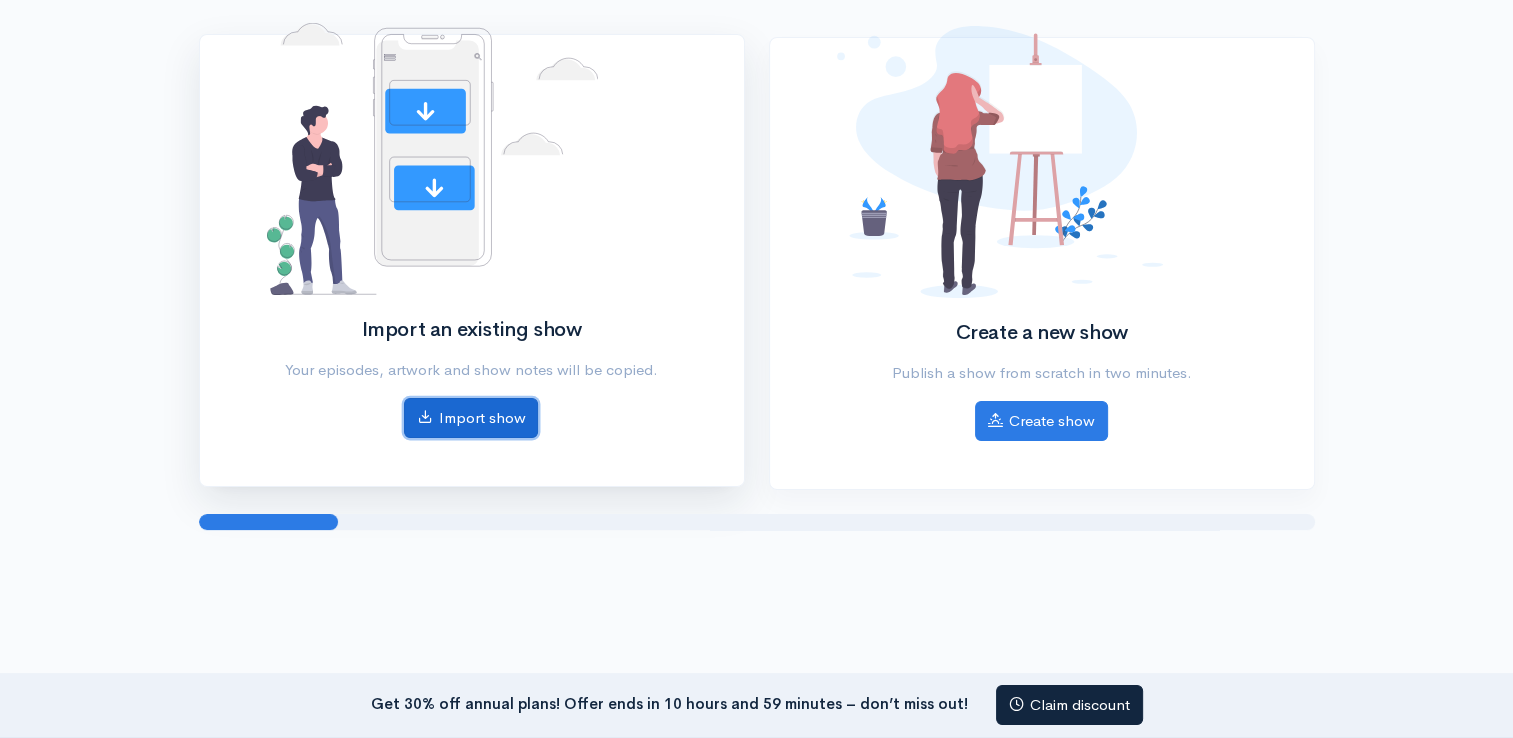 click on "Import show" at bounding box center [471, 418] 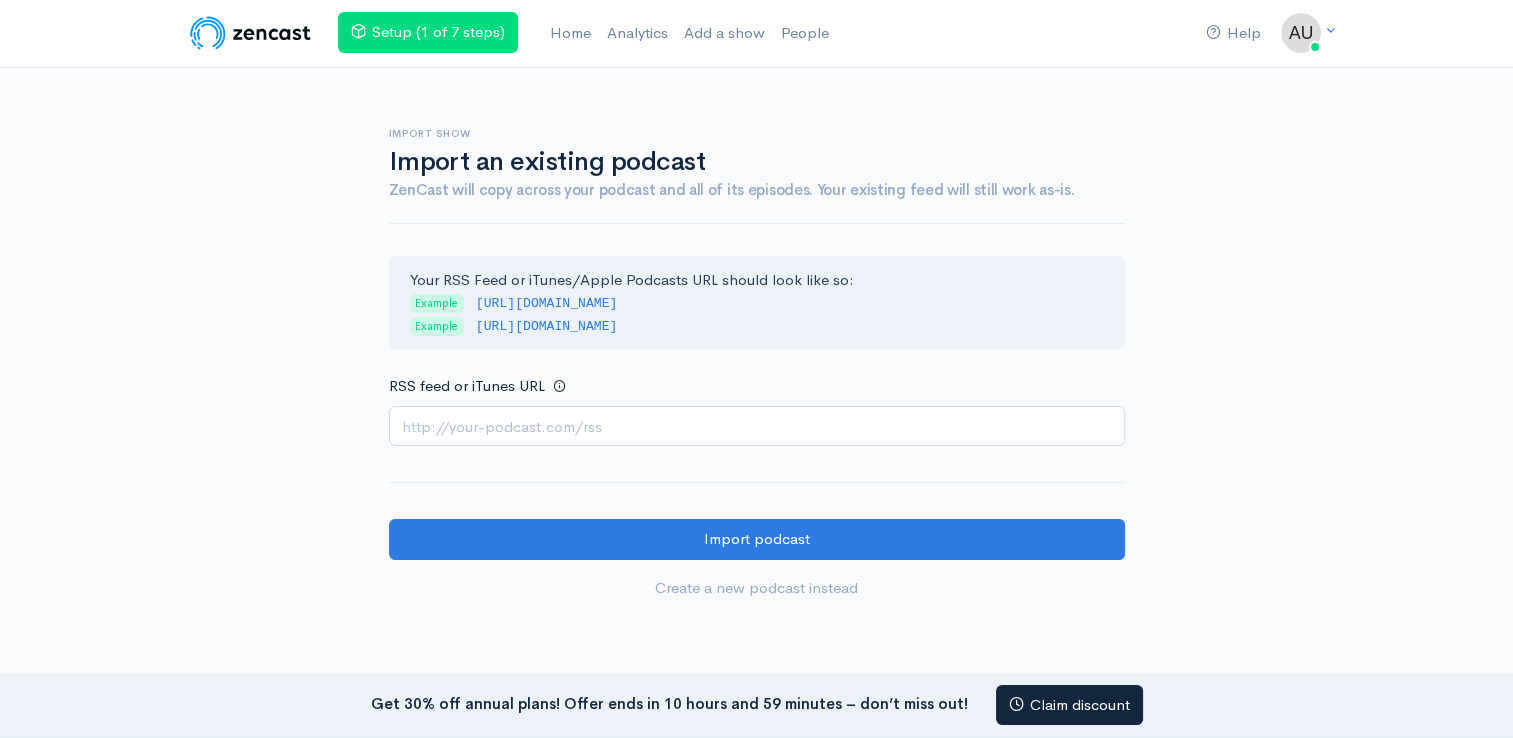 scroll, scrollTop: 0, scrollLeft: 0, axis: both 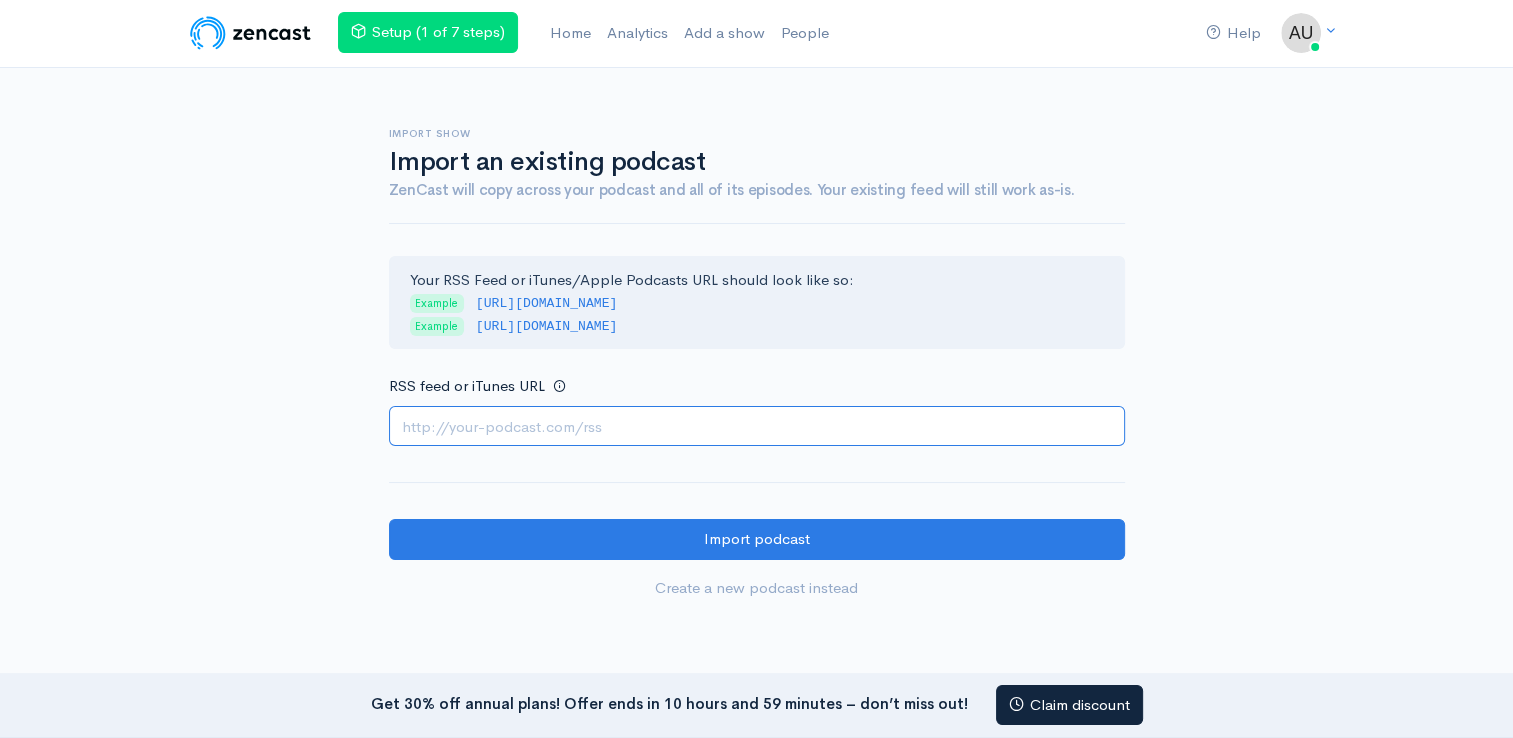 click on "RSS feed or iTunes URL" at bounding box center [757, 426] 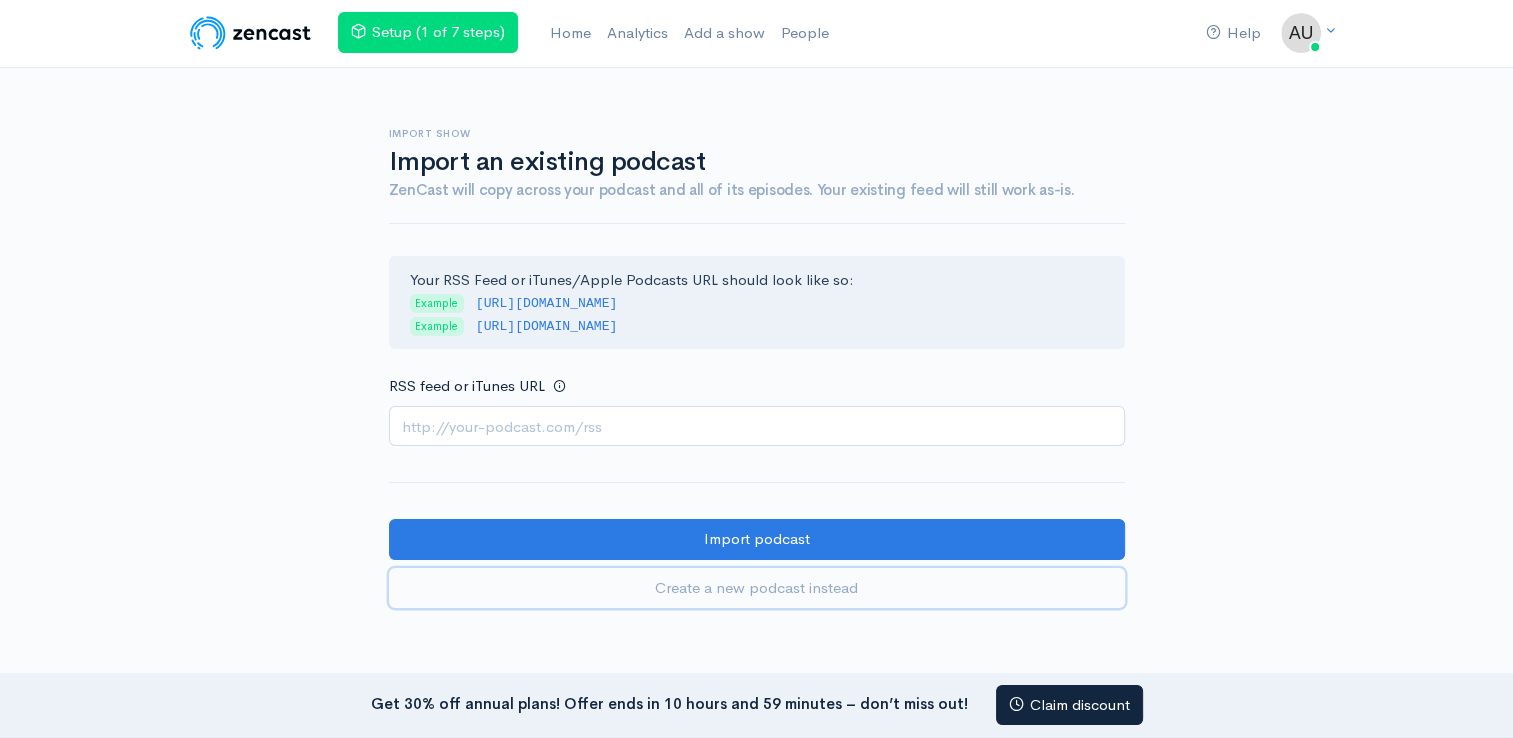 click on "Create a new podcast instead" at bounding box center (757, 588) 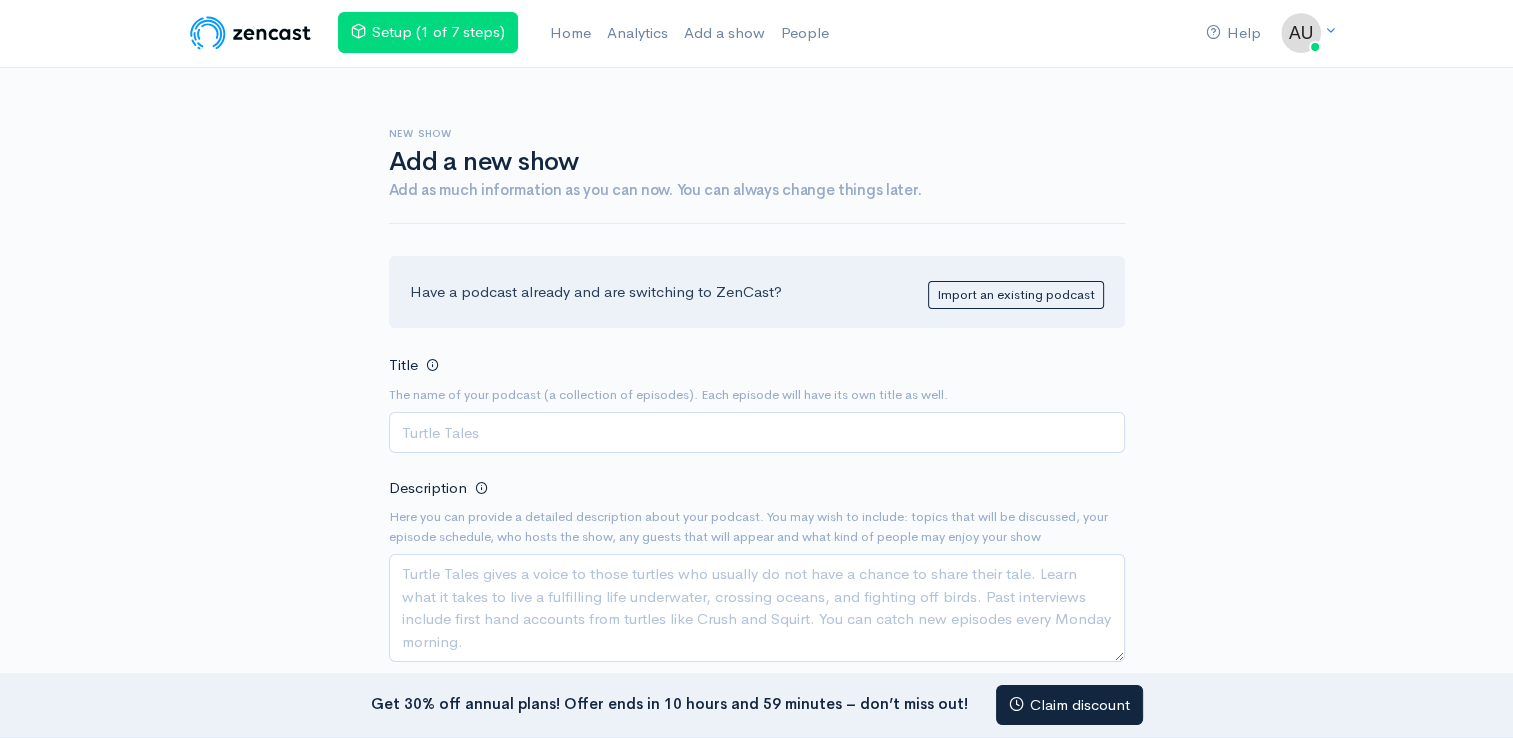 scroll, scrollTop: 0, scrollLeft: 0, axis: both 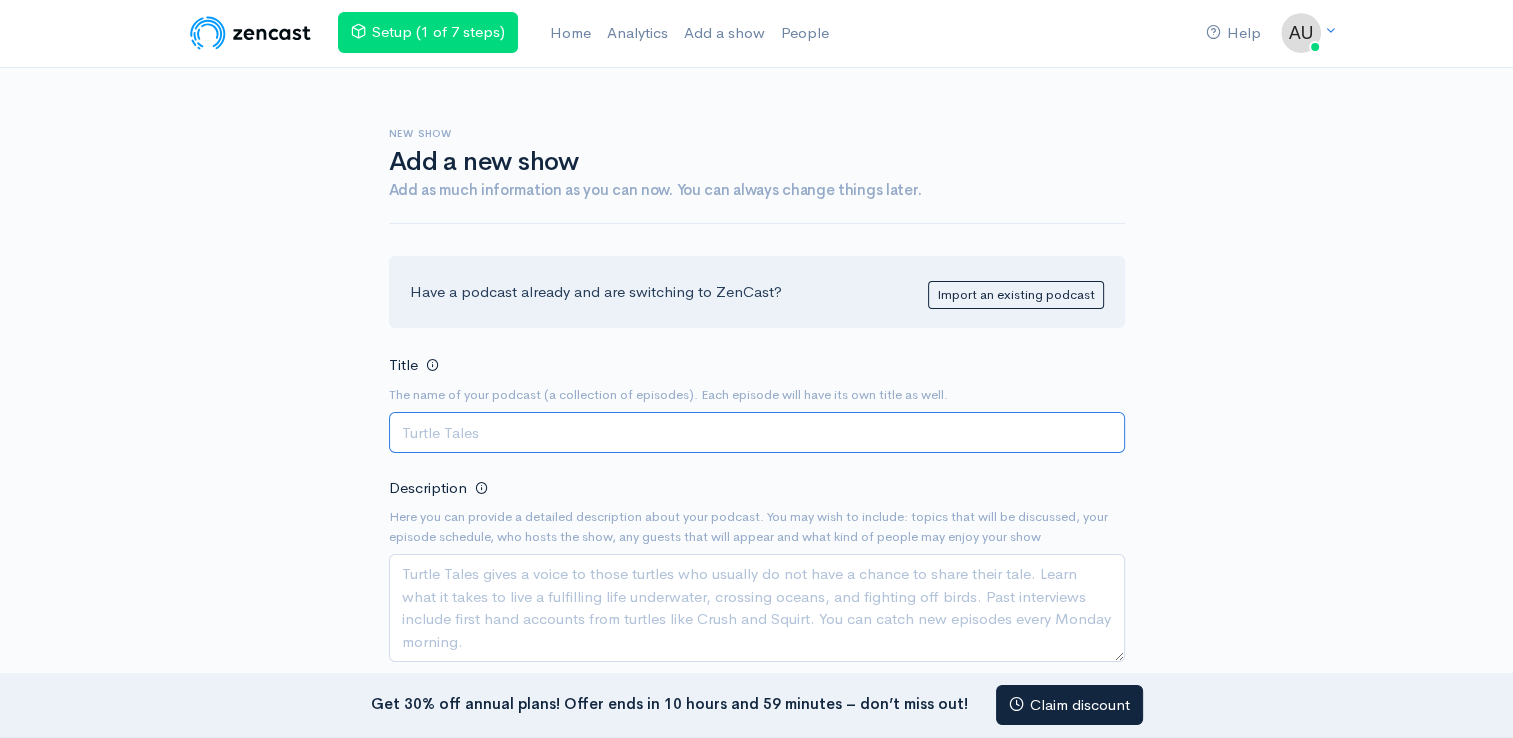 click on "Title" at bounding box center (757, 432) 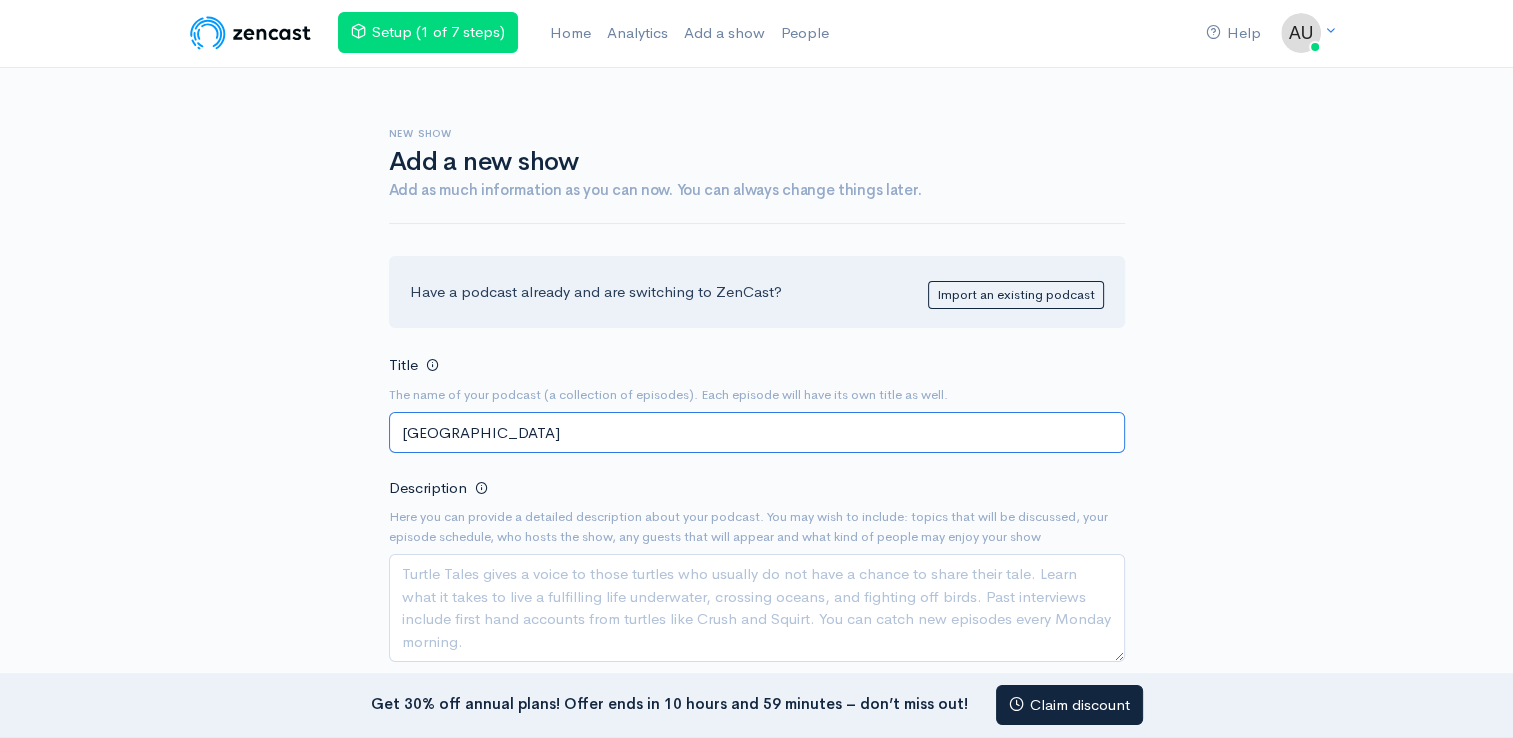 click on "silkx street" at bounding box center [757, 432] 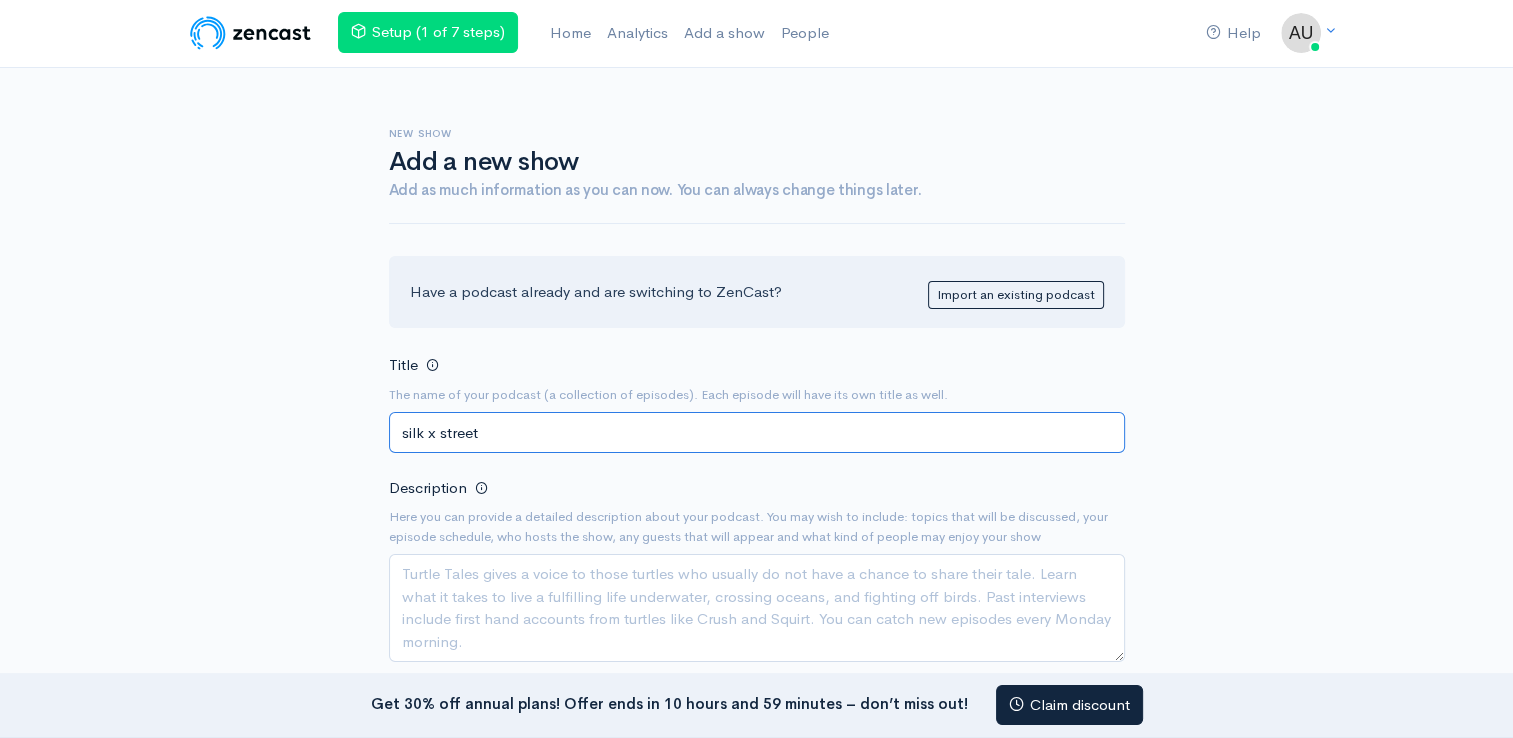 click on "silk x street" at bounding box center (757, 432) 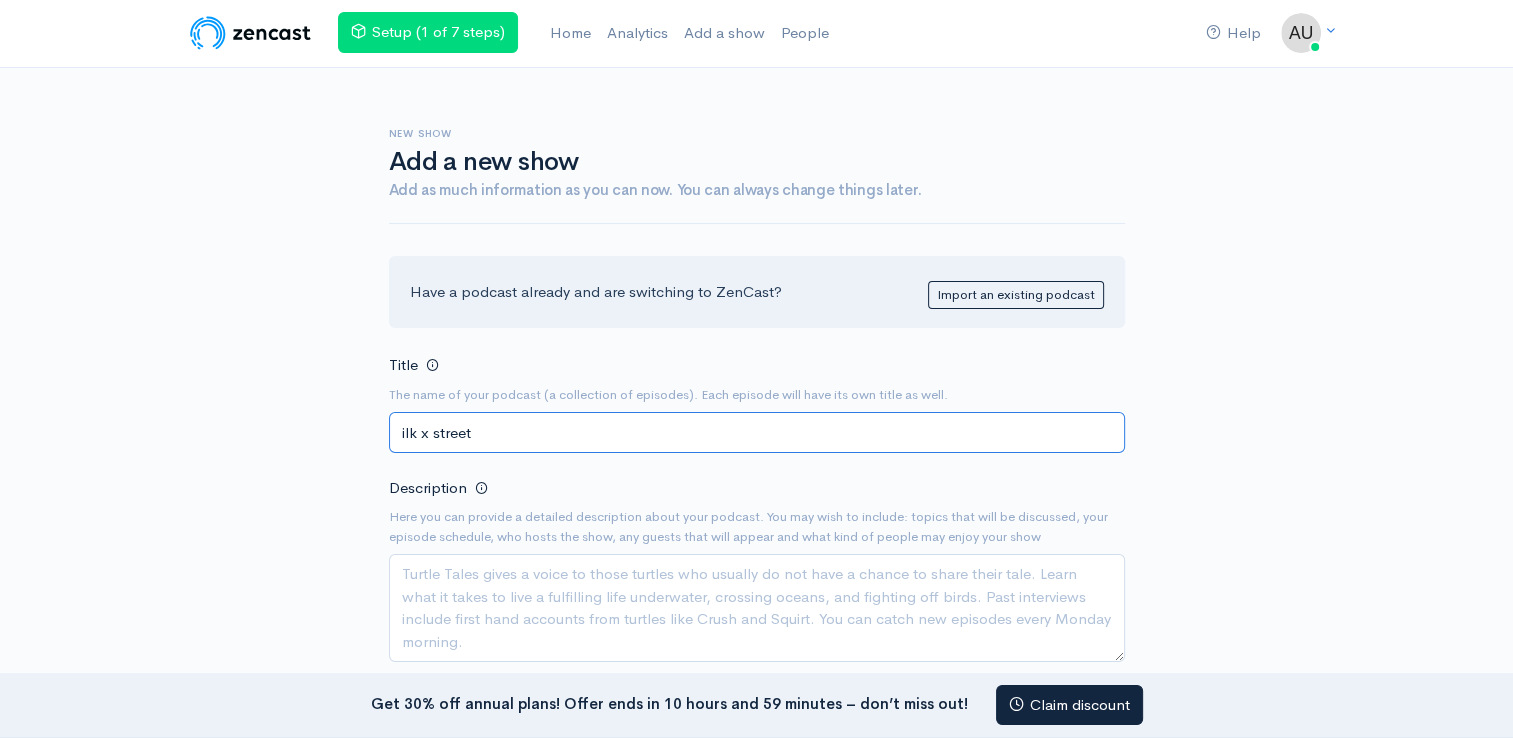 click on "Create show" at bounding box center [757, 1618] 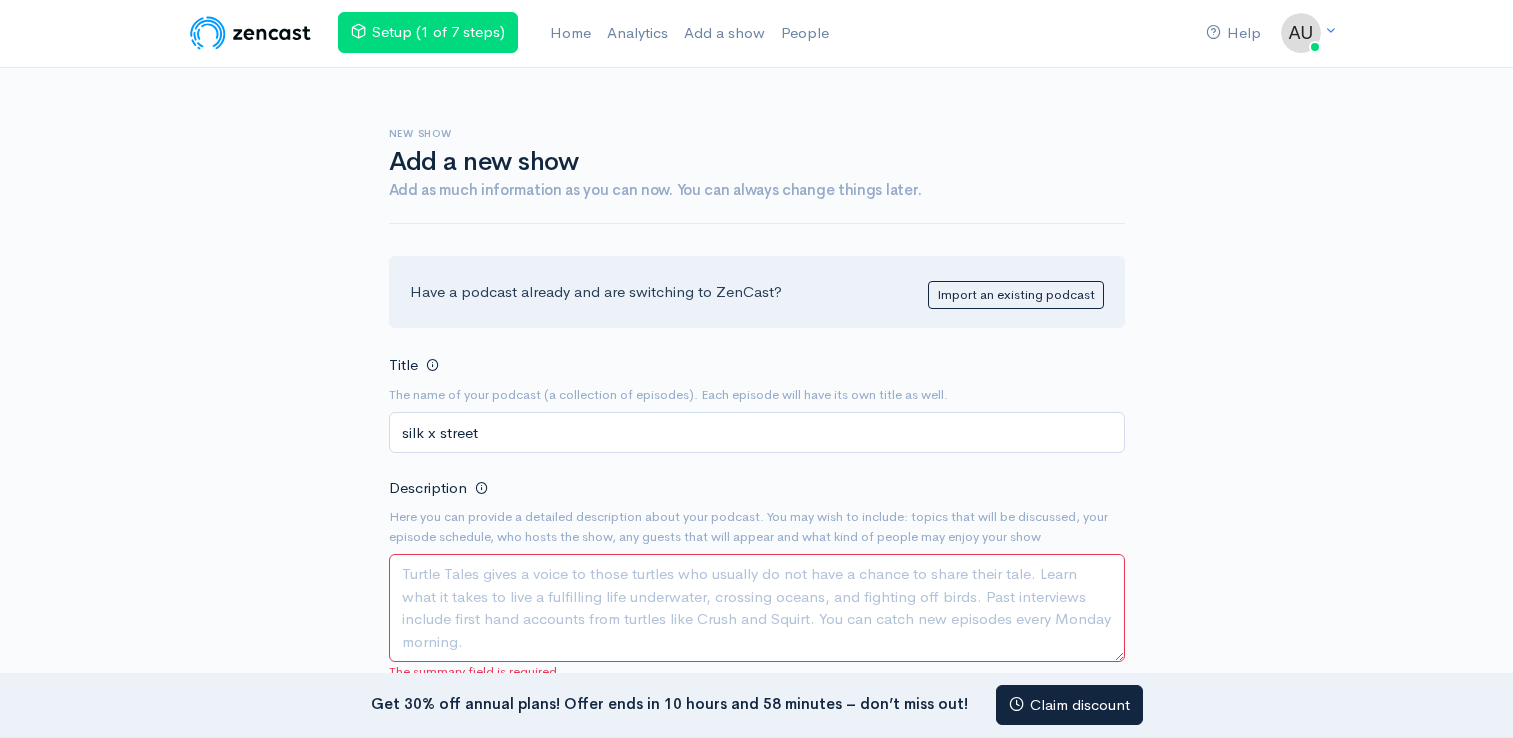 scroll, scrollTop: 0, scrollLeft: 0, axis: both 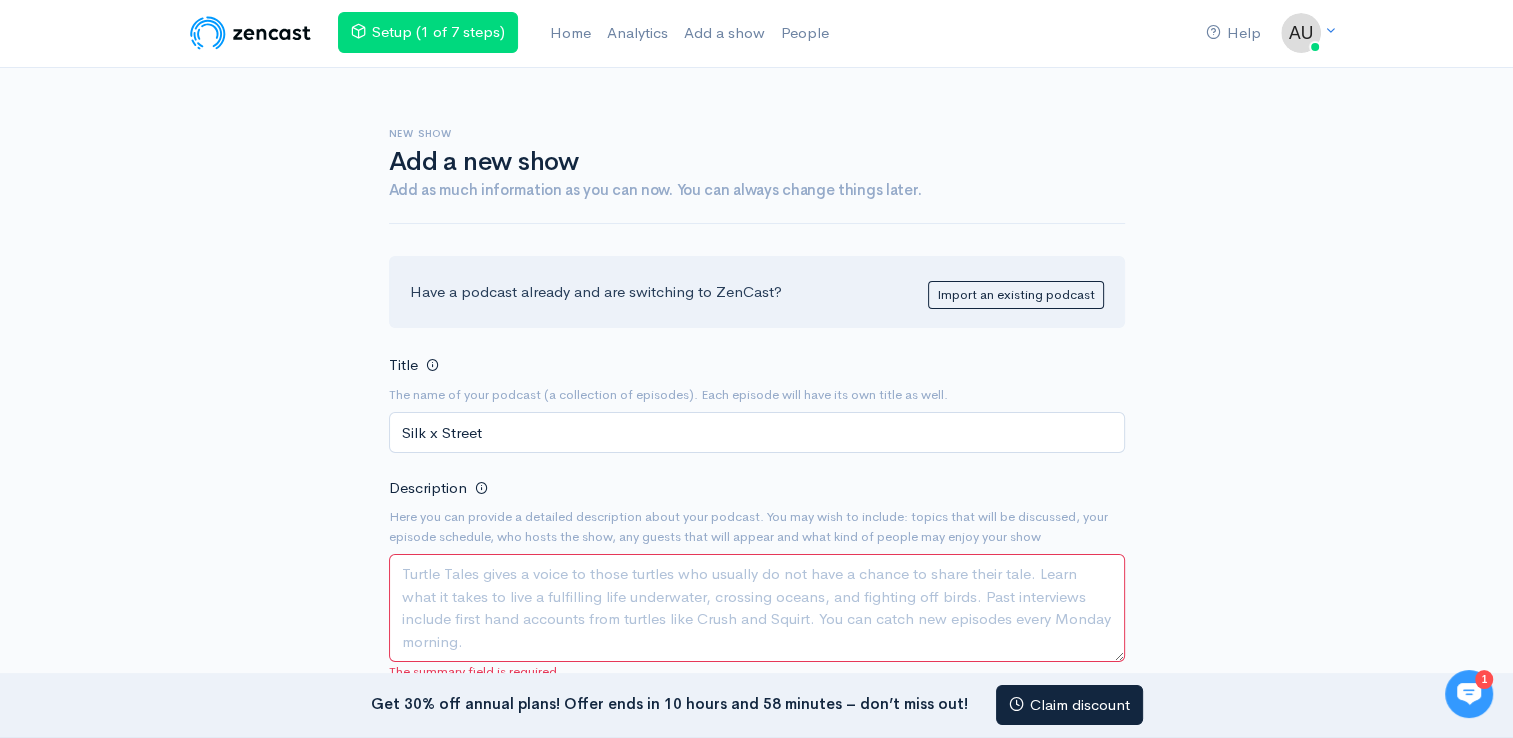 click on "Silk x Street" at bounding box center (757, 432) 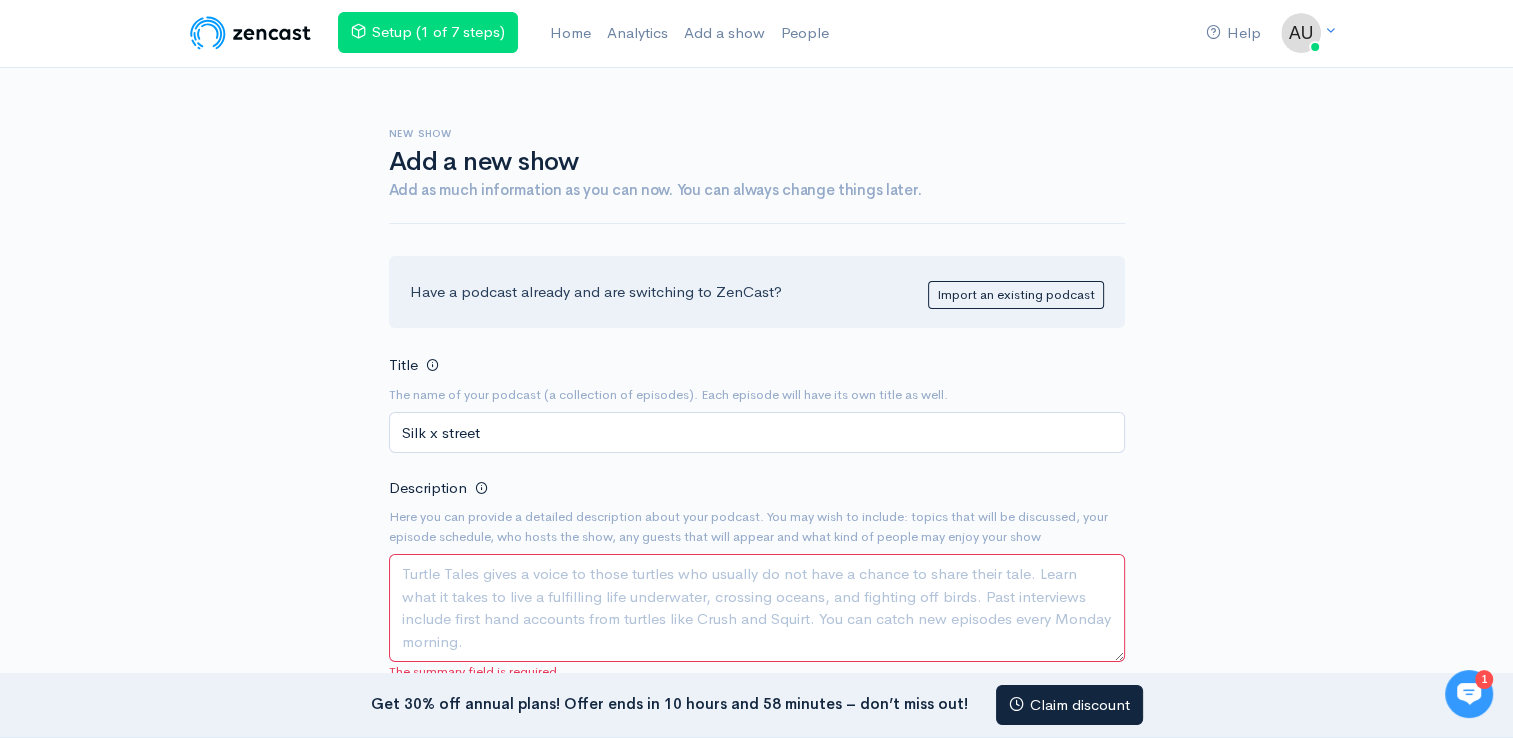click on "Silk x street" at bounding box center (757, 432) 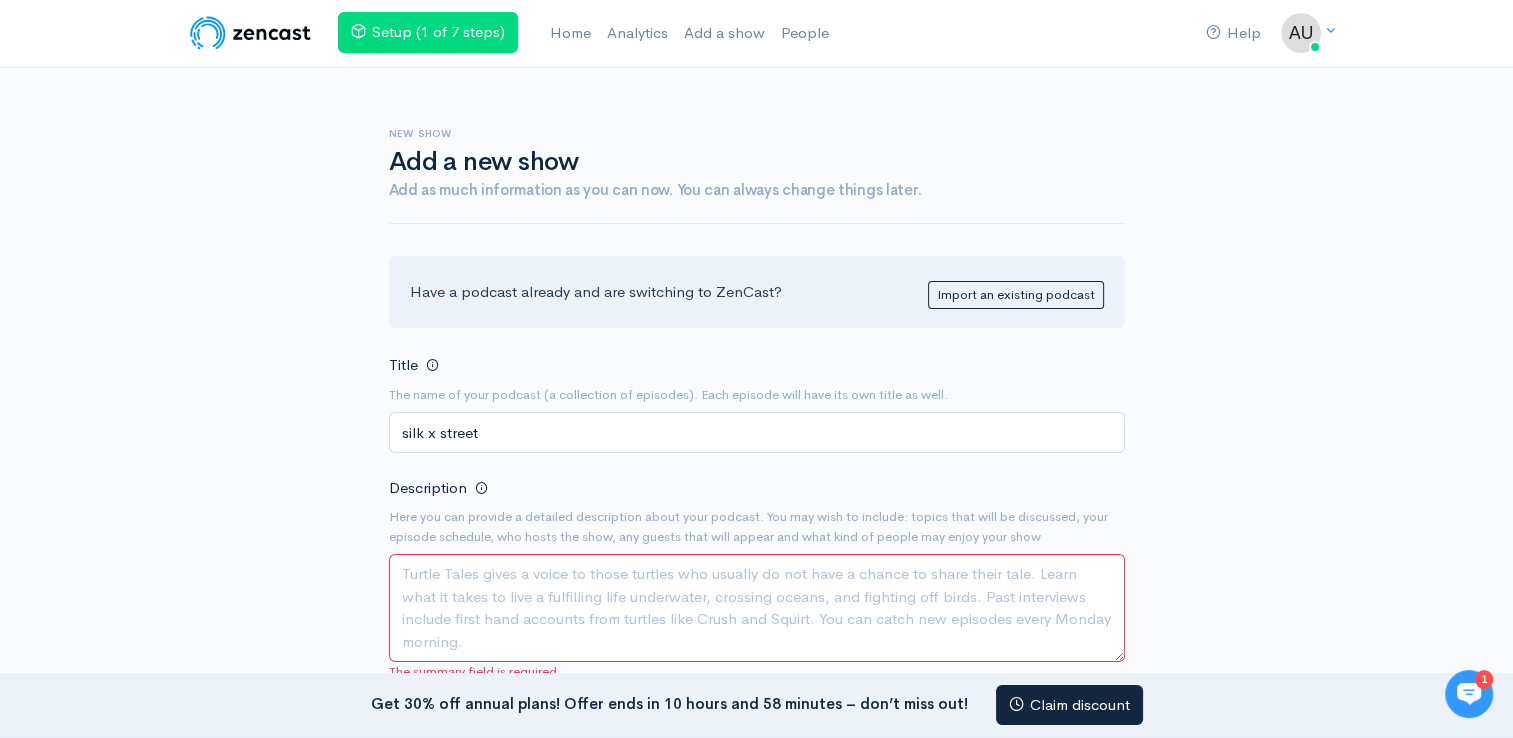 click on "silk x street" at bounding box center [757, 432] 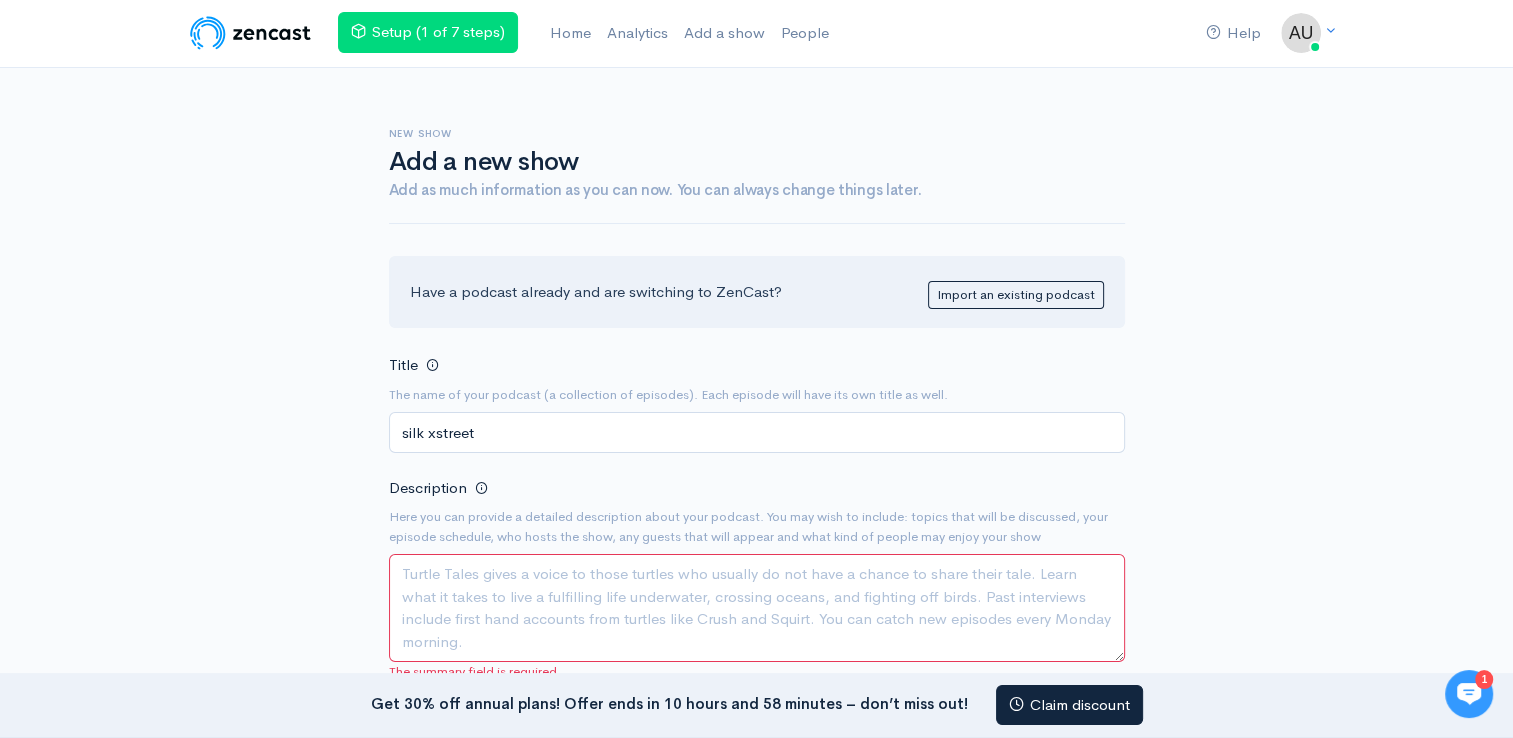 type on "silk x street" 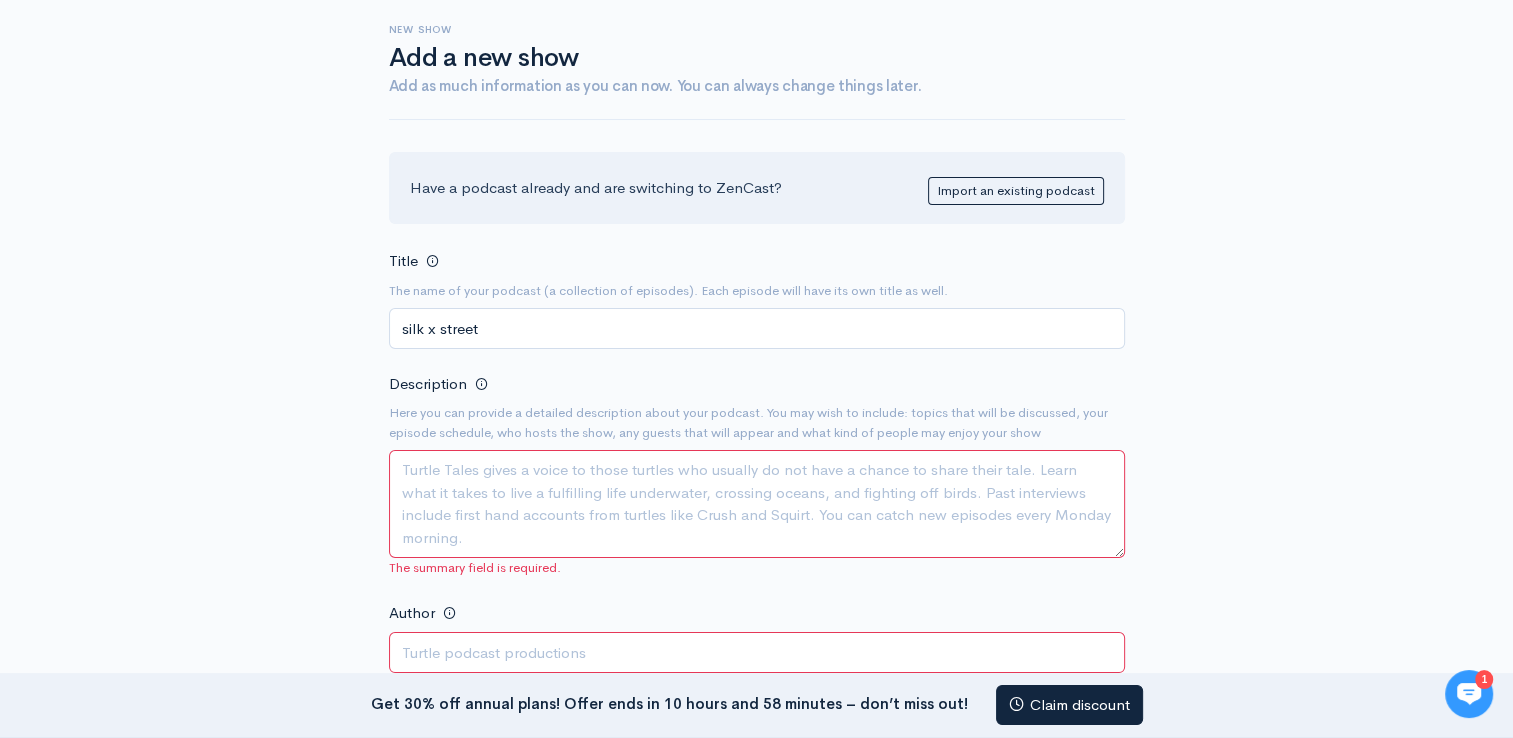 scroll, scrollTop: 200, scrollLeft: 0, axis: vertical 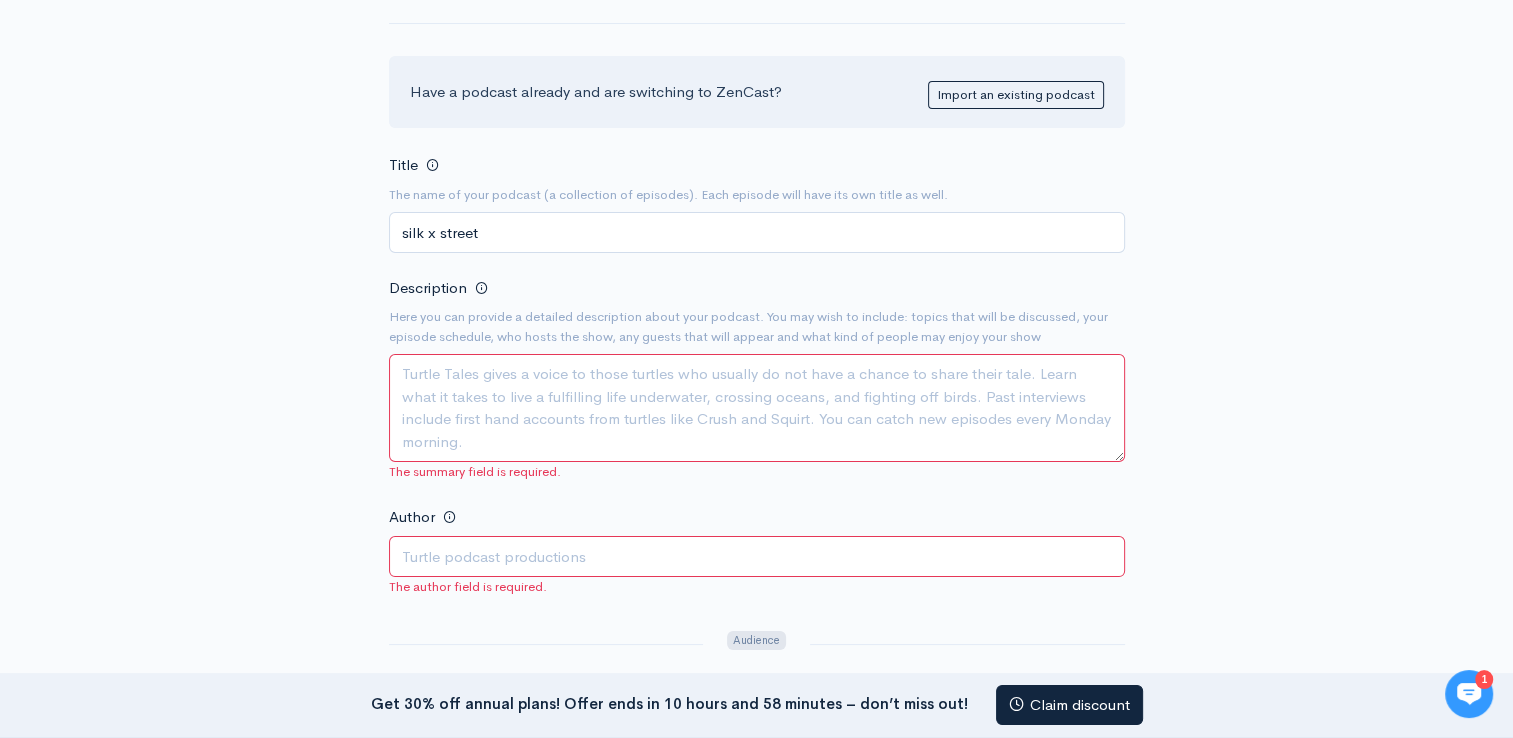 click on "Description" at bounding box center [757, 408] 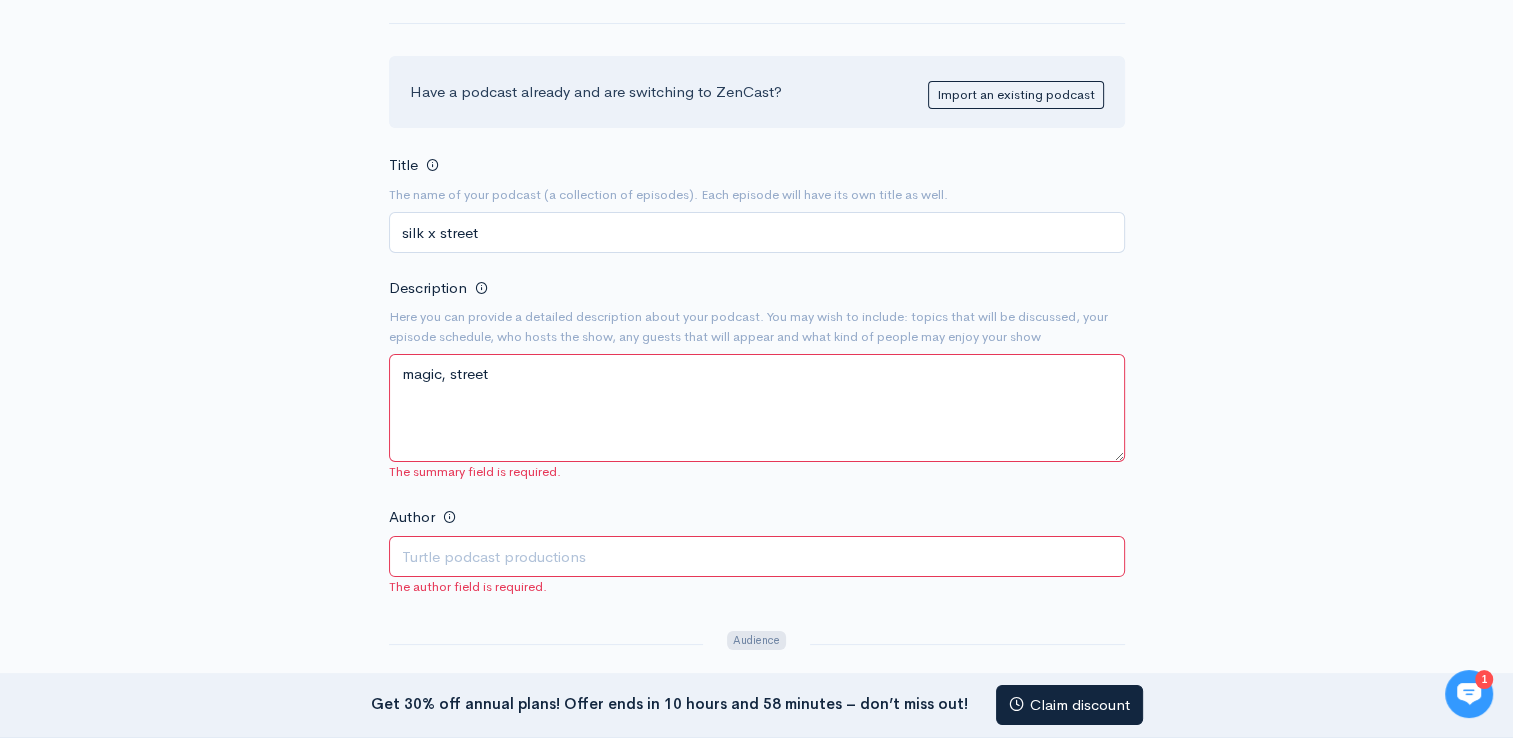 type on "magic, street" 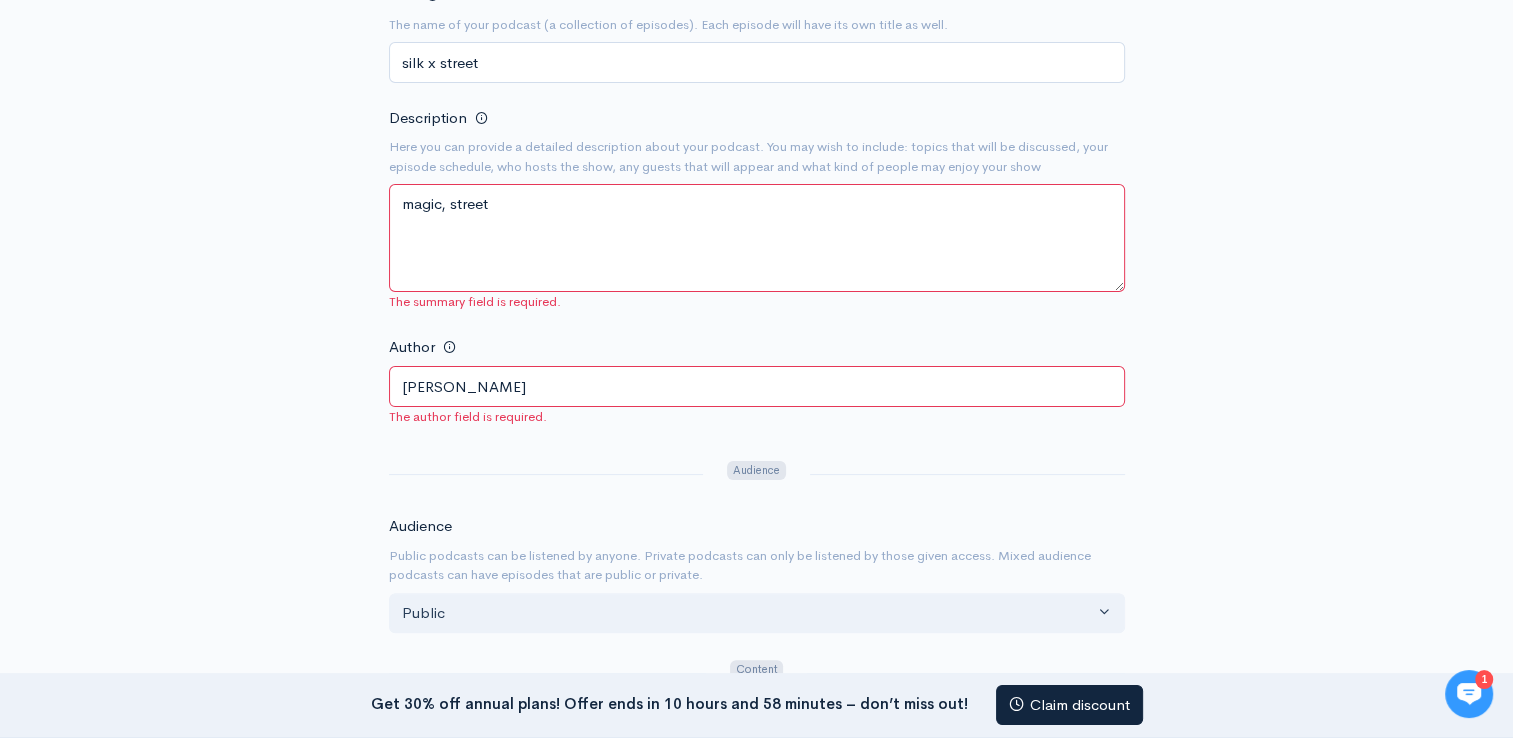 scroll, scrollTop: 400, scrollLeft: 0, axis: vertical 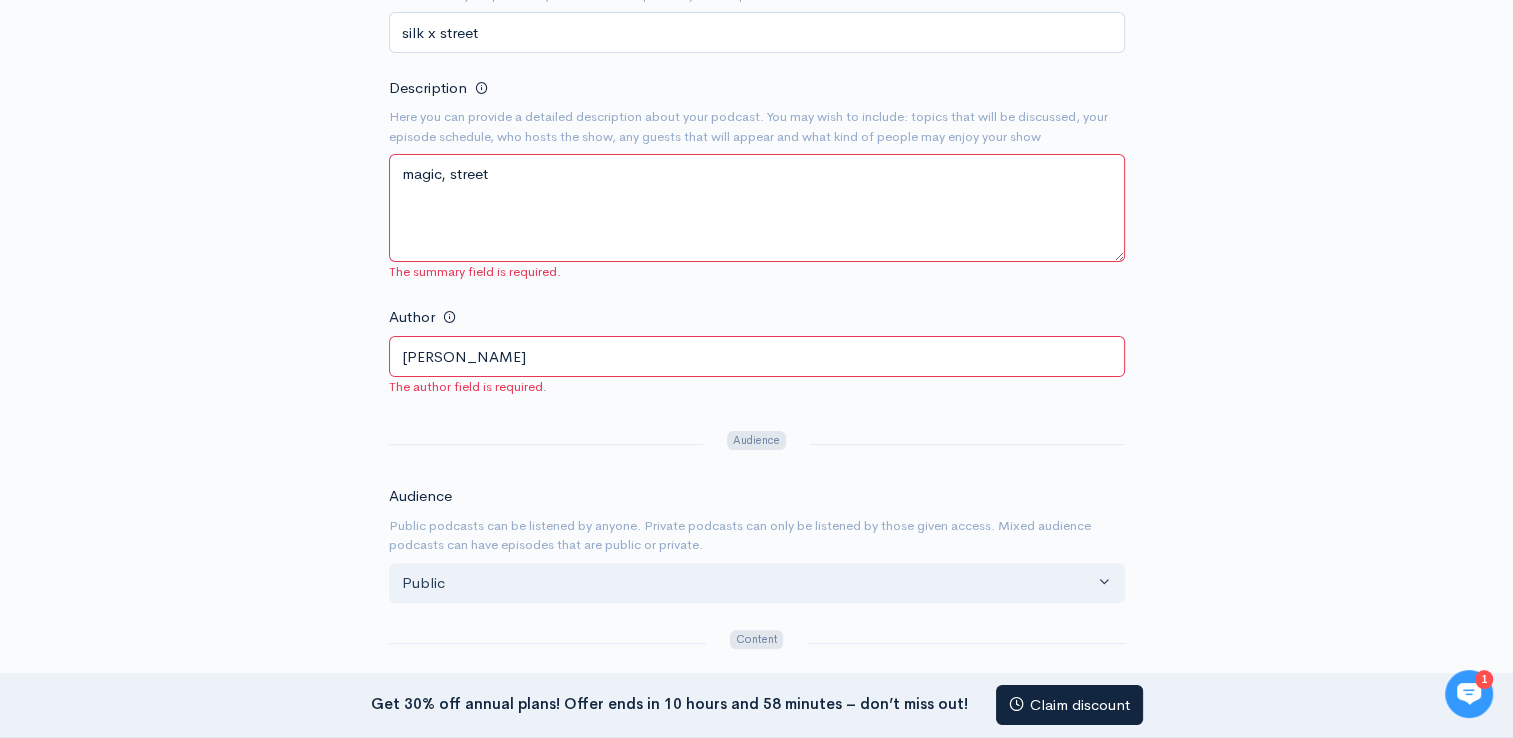 type on "[PERSON_NAME]" 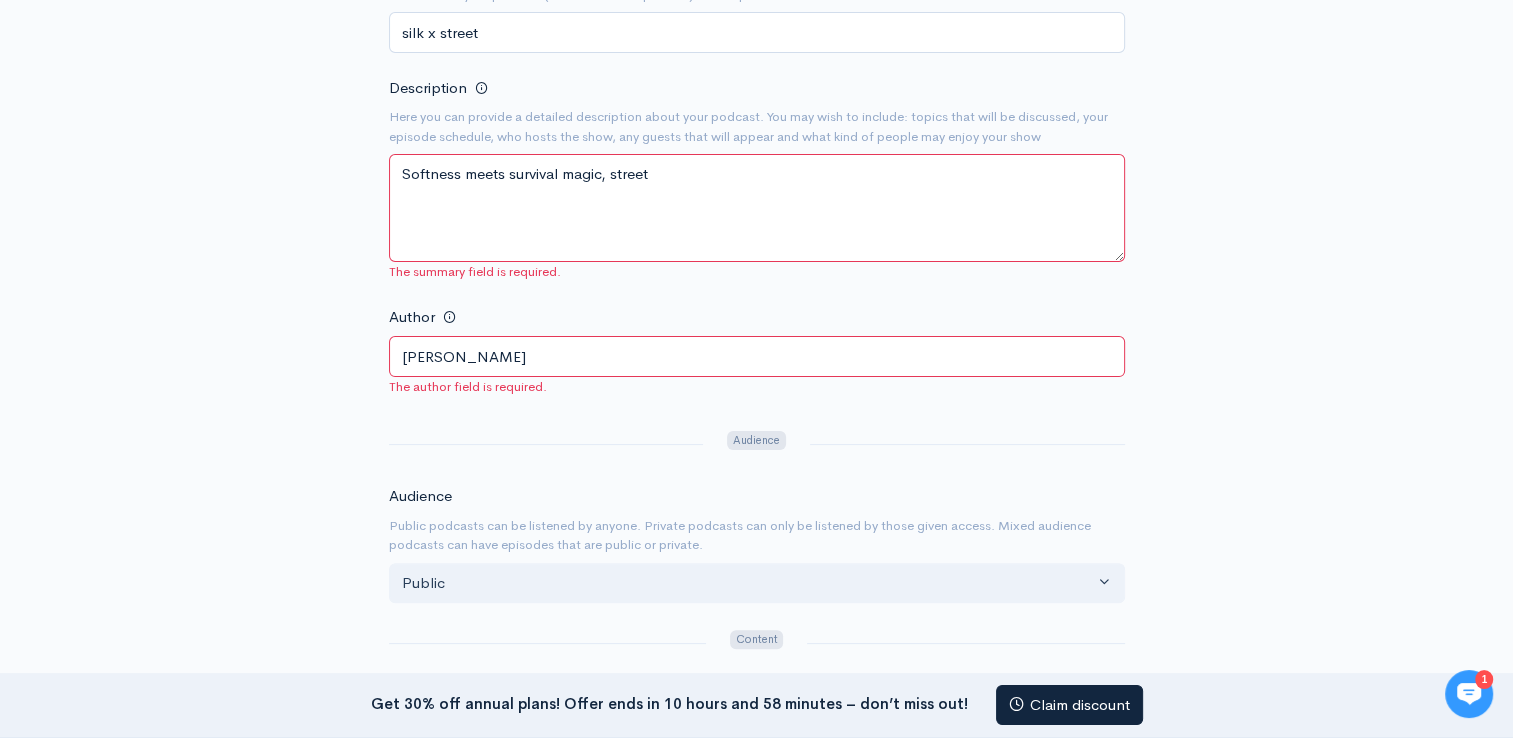 click on "Softness meets survival magic, street" at bounding box center [757, 208] 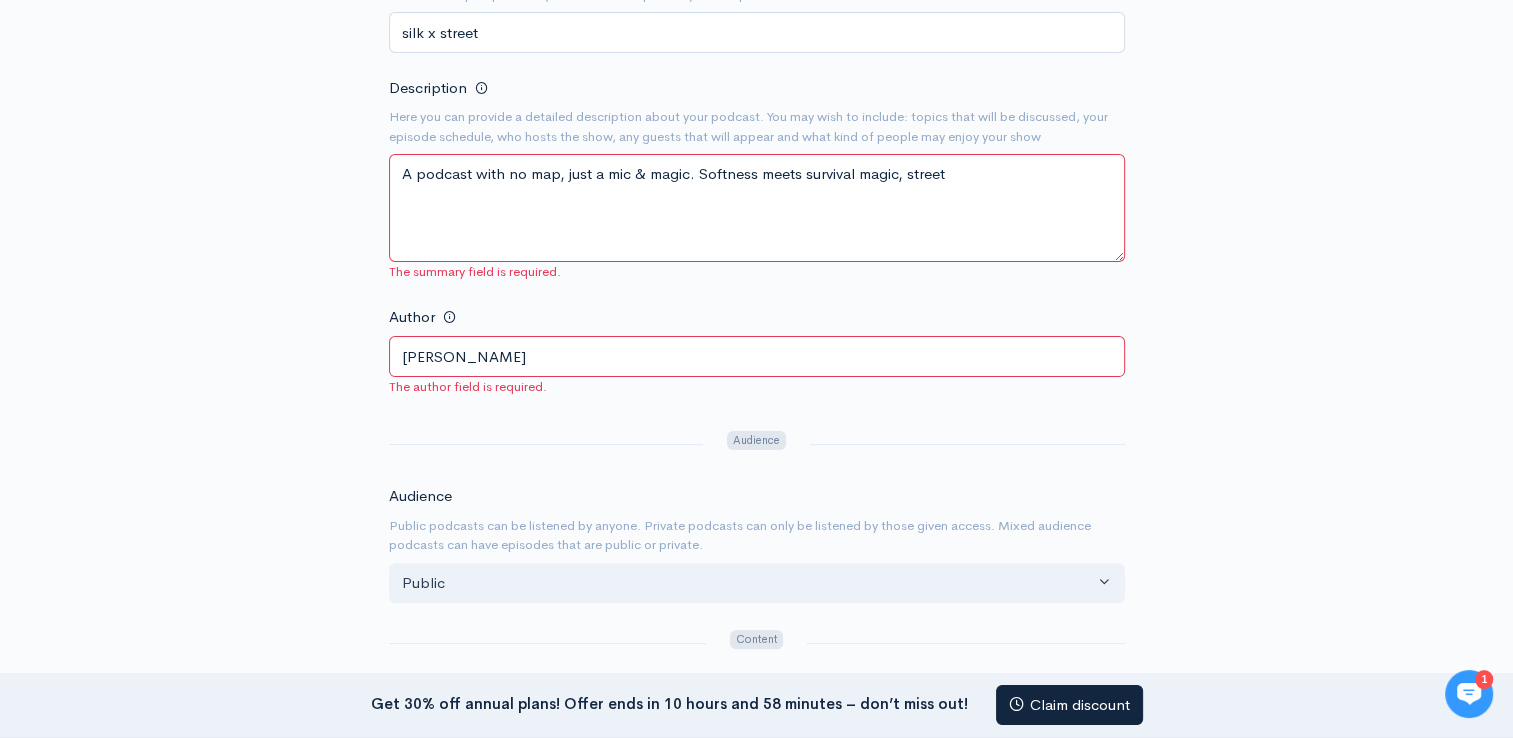 click on "A podcast with no map, just a mic & magic. Softness meets survival magic, street" at bounding box center [757, 208] 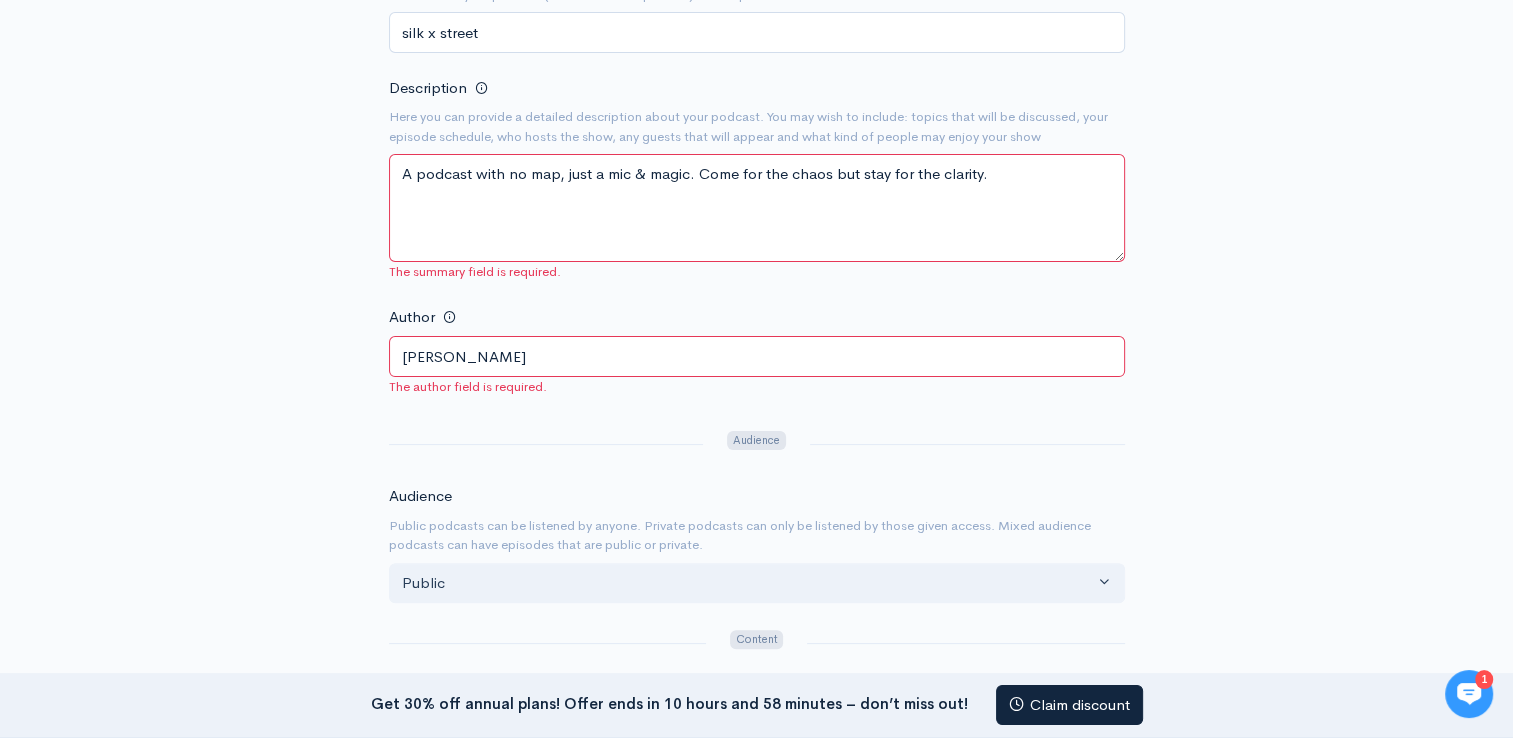 click on "A podcast with no map, just a mic & magic. Come for the chaos but stay for the clarity." at bounding box center (757, 208) 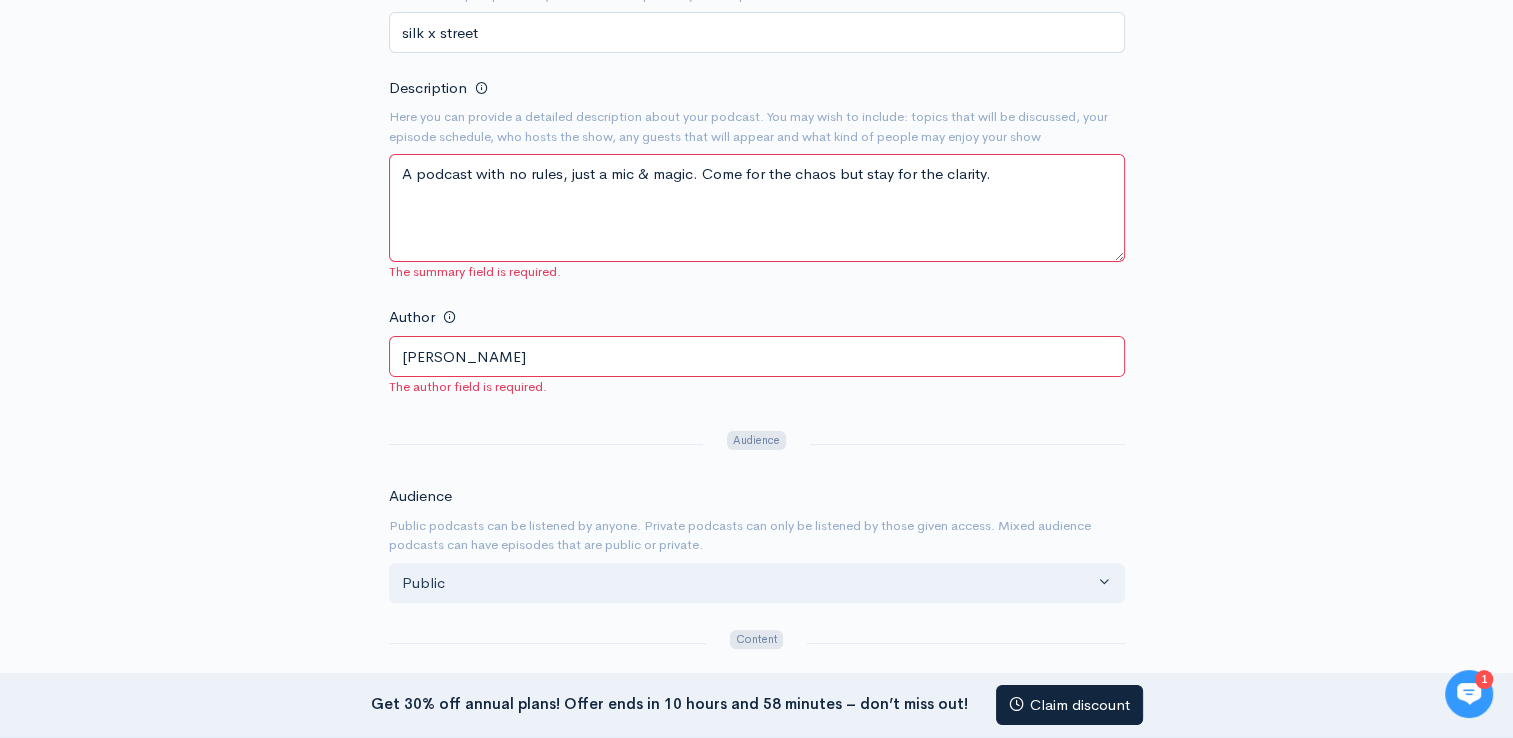 click on "A podcast with no rules, just a mic & magic. Come for the chaos but stay for the clarity." at bounding box center [757, 208] 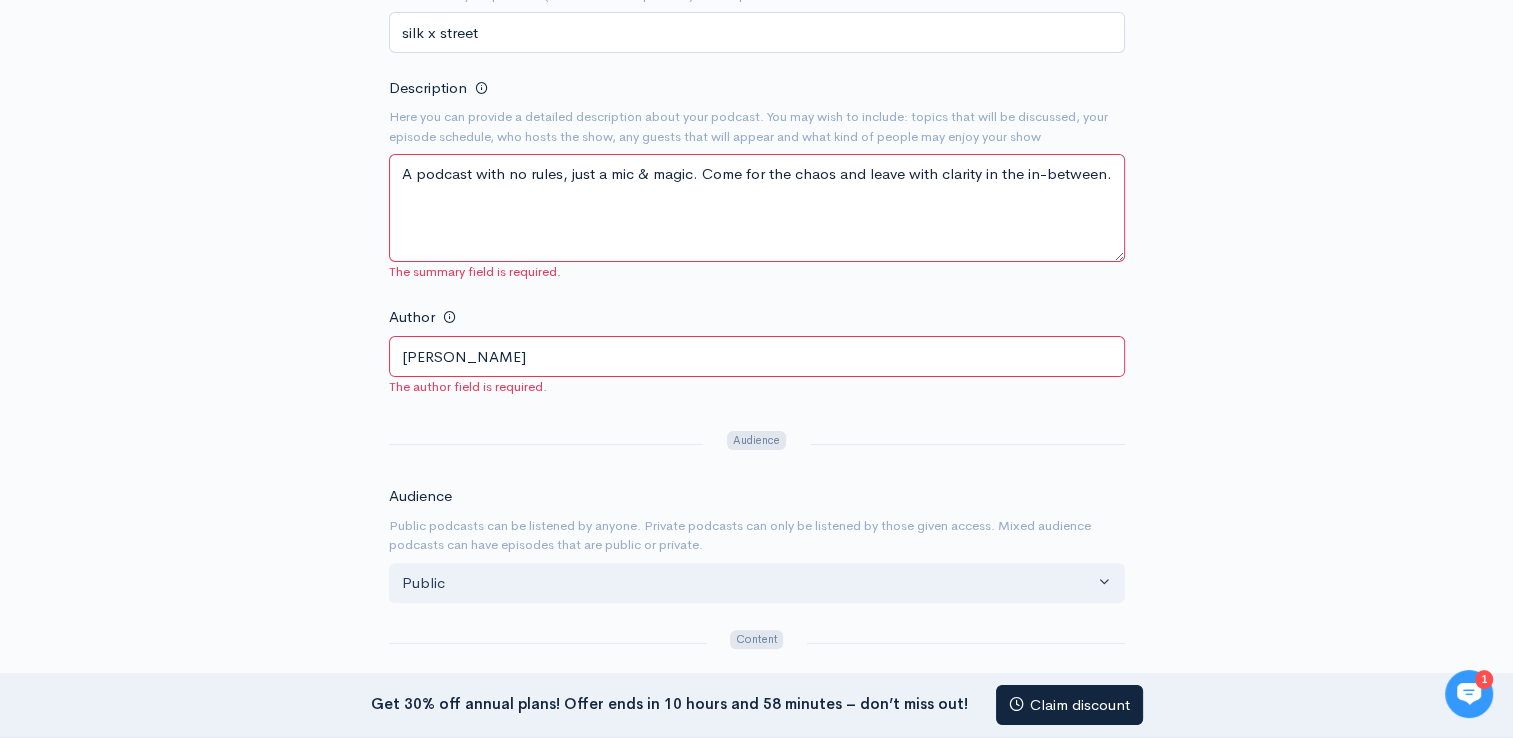 drag, startPoint x: 1117, startPoint y: 180, endPoint x: 865, endPoint y: 206, distance: 253.33772 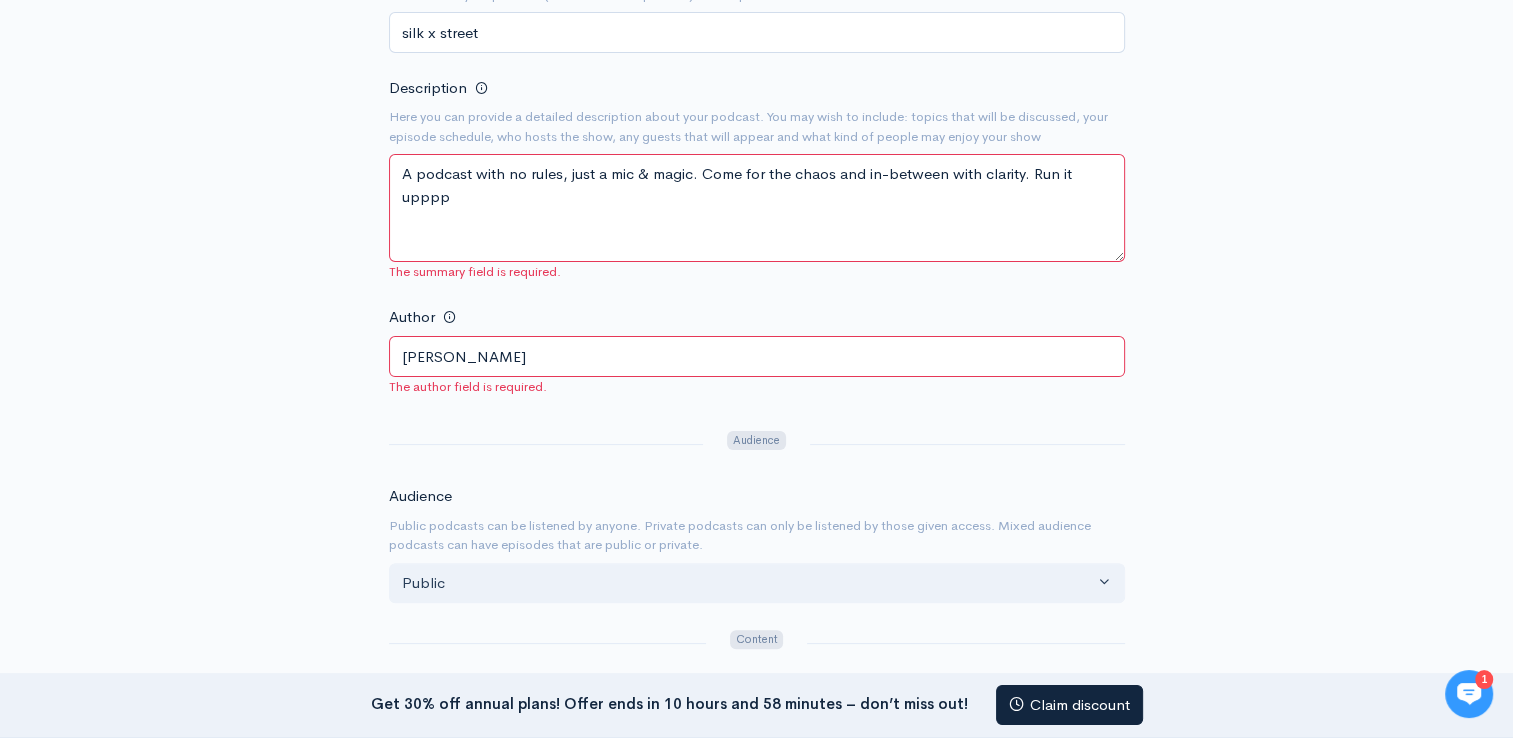 drag, startPoint x: 408, startPoint y: 202, endPoint x: 521, endPoint y: 198, distance: 113.07078 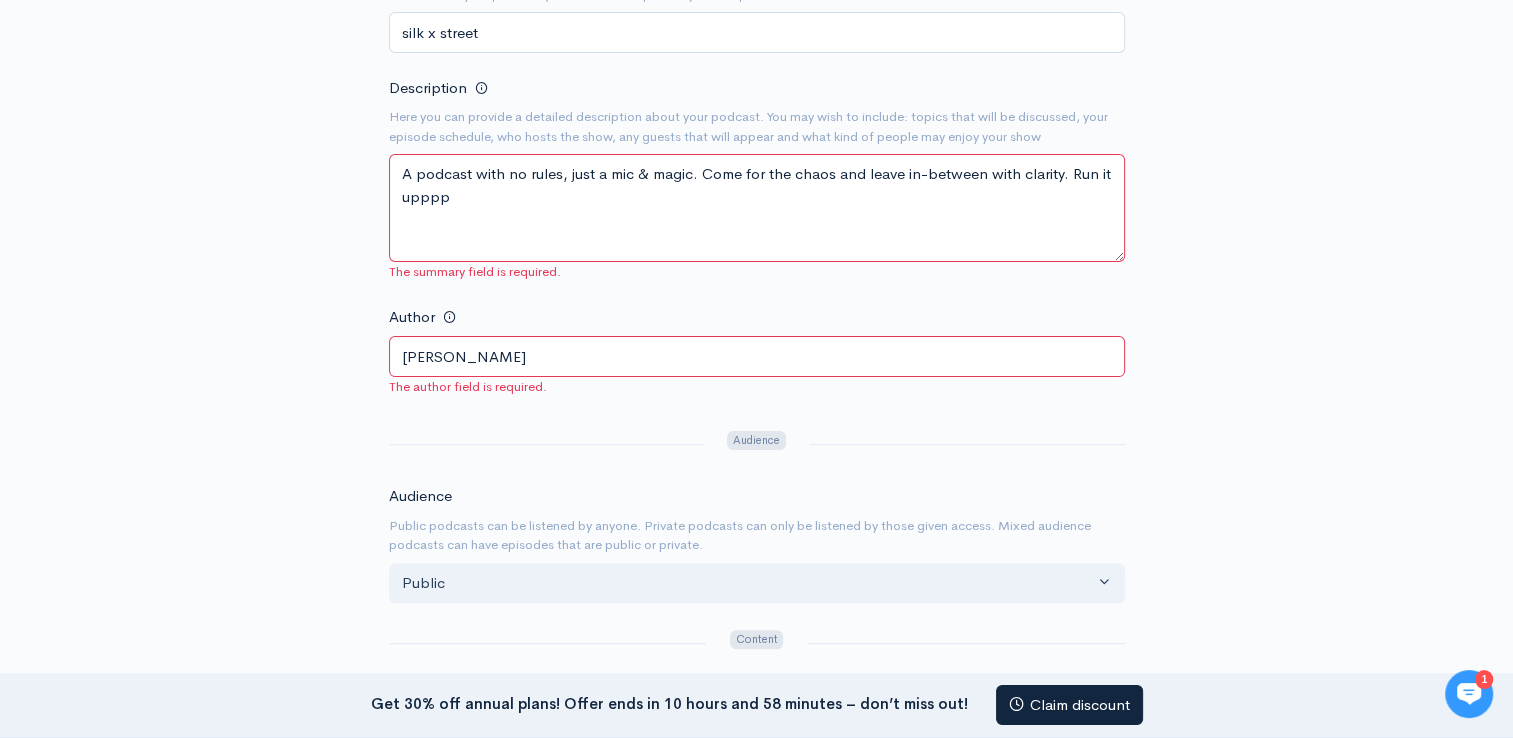 click on "A podcast with no rules, just a mic & magic. Come for the chaos and leave in-between with clarity. Run it upppp" at bounding box center (757, 208) 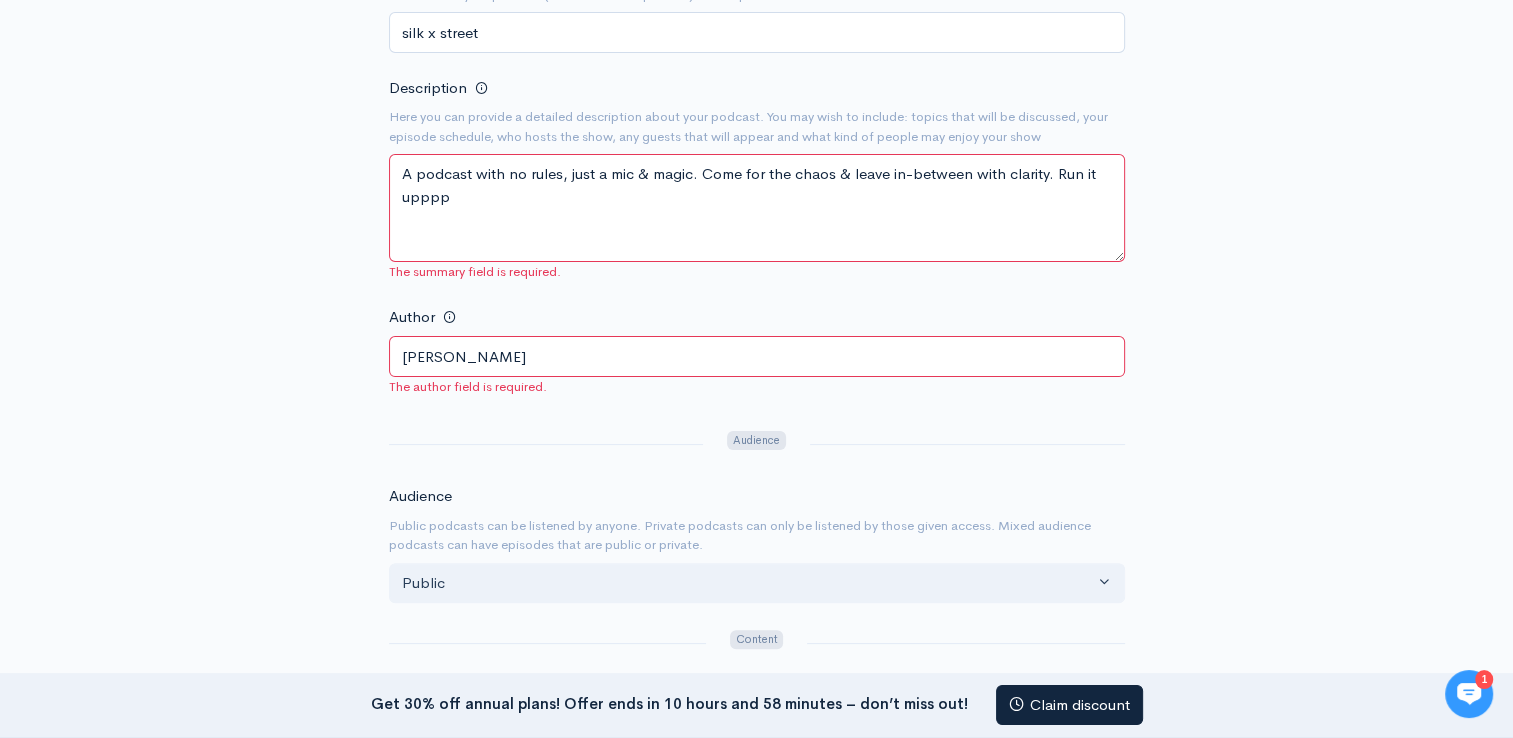 click on "A podcast with no rules, just a mic & magic. Come for the chaos & leave in-between with clarity. Run it upppp" at bounding box center (757, 208) 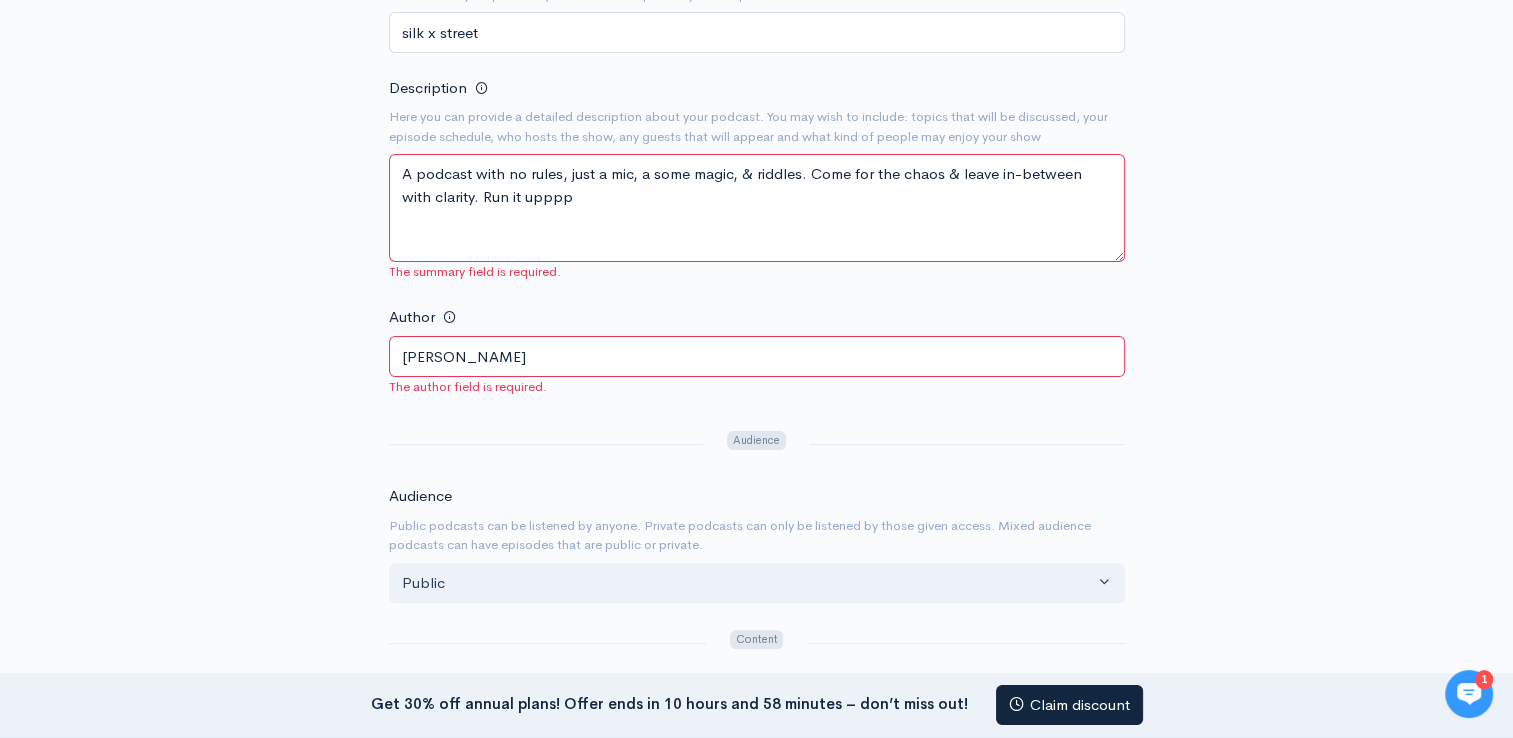 click on "A podcast with no rules, just a mic, a some magic, & riddles. Come for the chaos & leave in-between with clarity. Run it upppp" at bounding box center [757, 208] 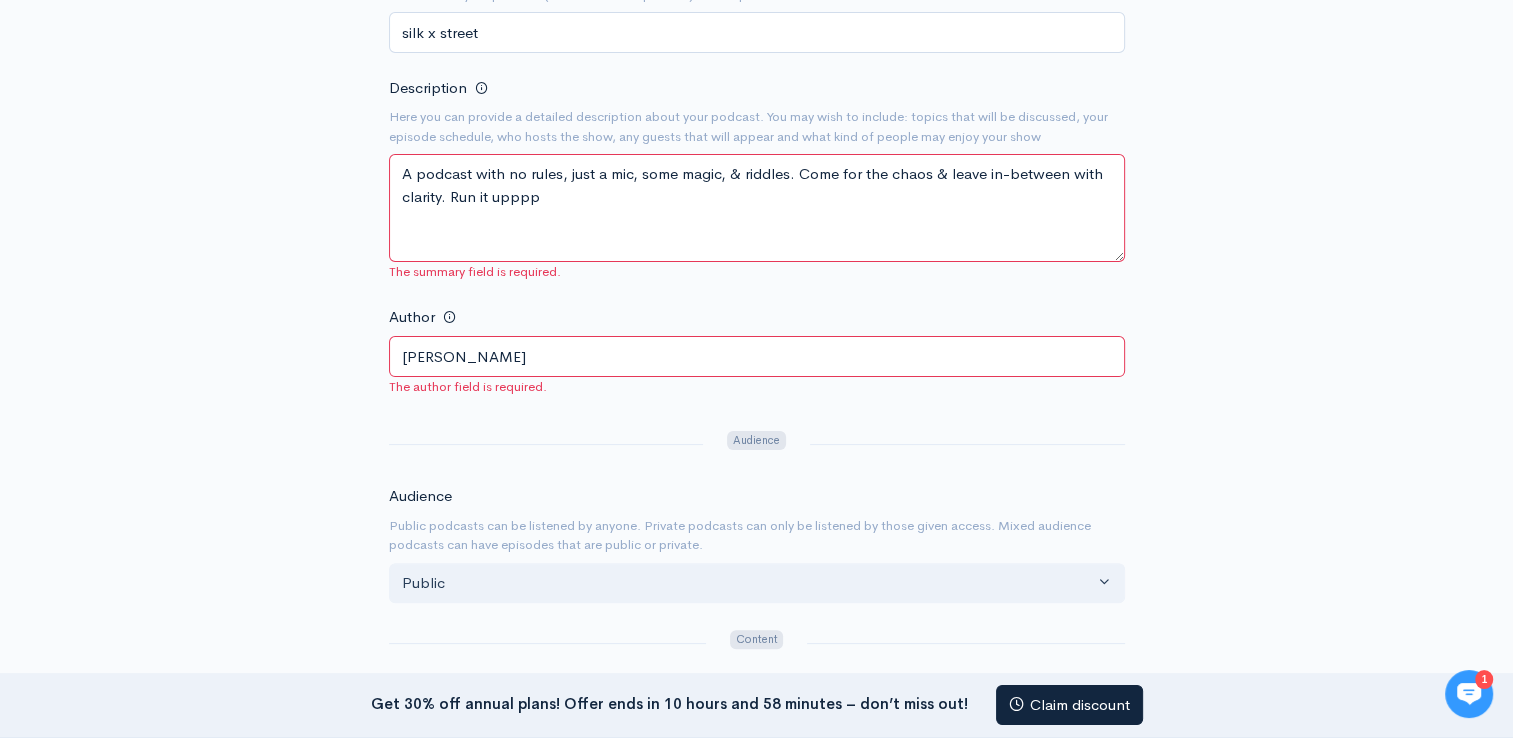 drag, startPoint x: 684, startPoint y: 176, endPoint x: 648, endPoint y: 171, distance: 36.345562 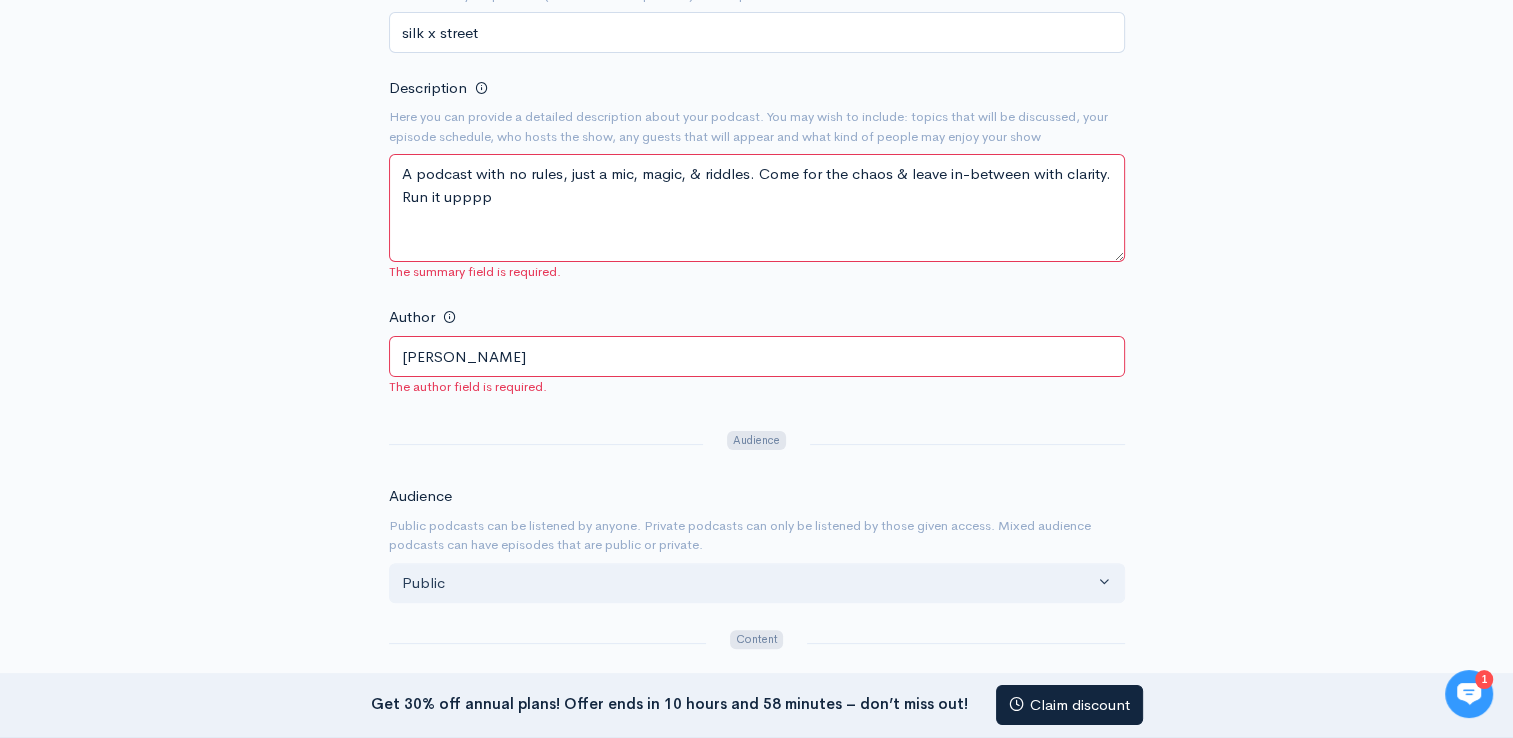 drag, startPoint x: 516, startPoint y: 173, endPoint x: 388, endPoint y: 173, distance: 128 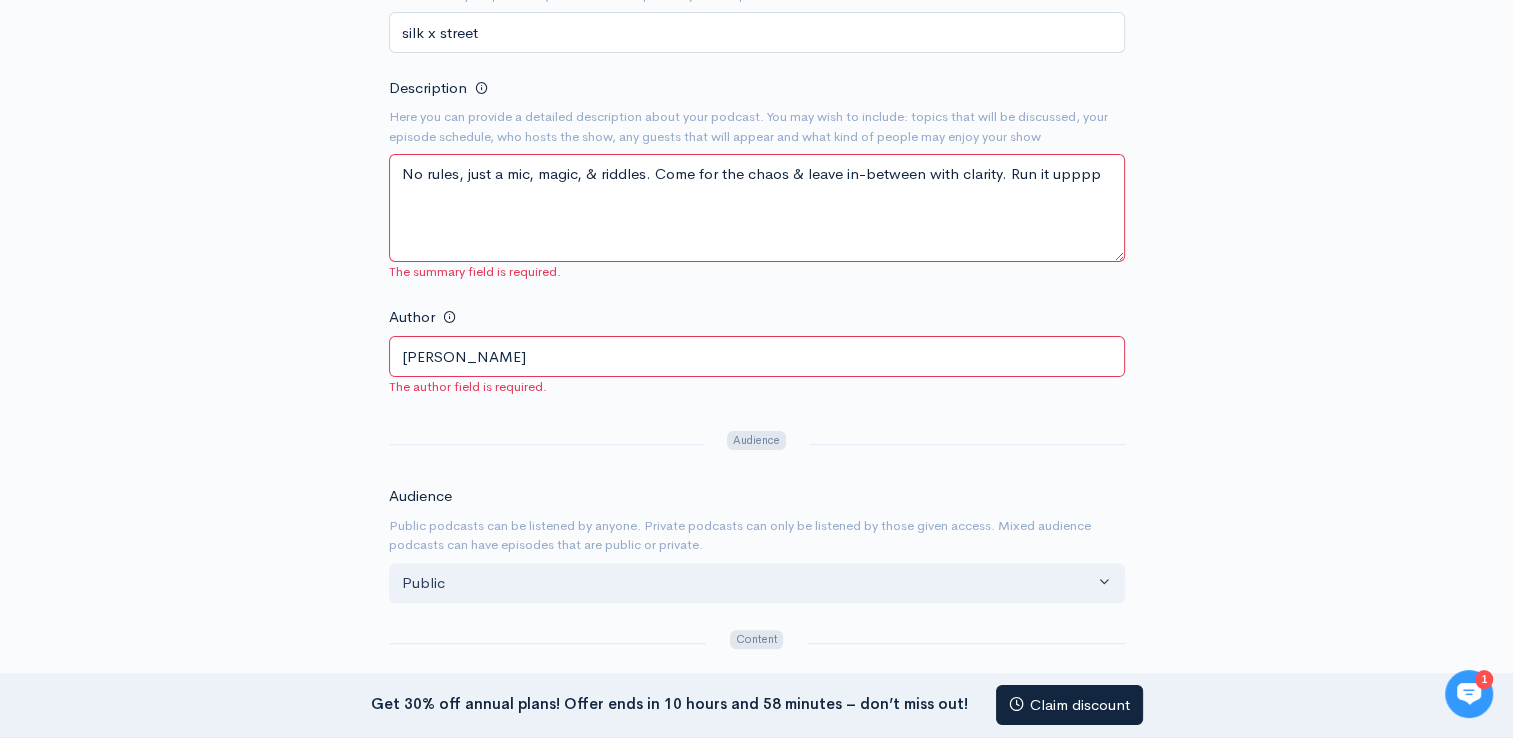 click on "No rules, just a mic, magic, & riddles. Come for the chaos & leave in-between with clarity. Run it upppp" at bounding box center [757, 208] 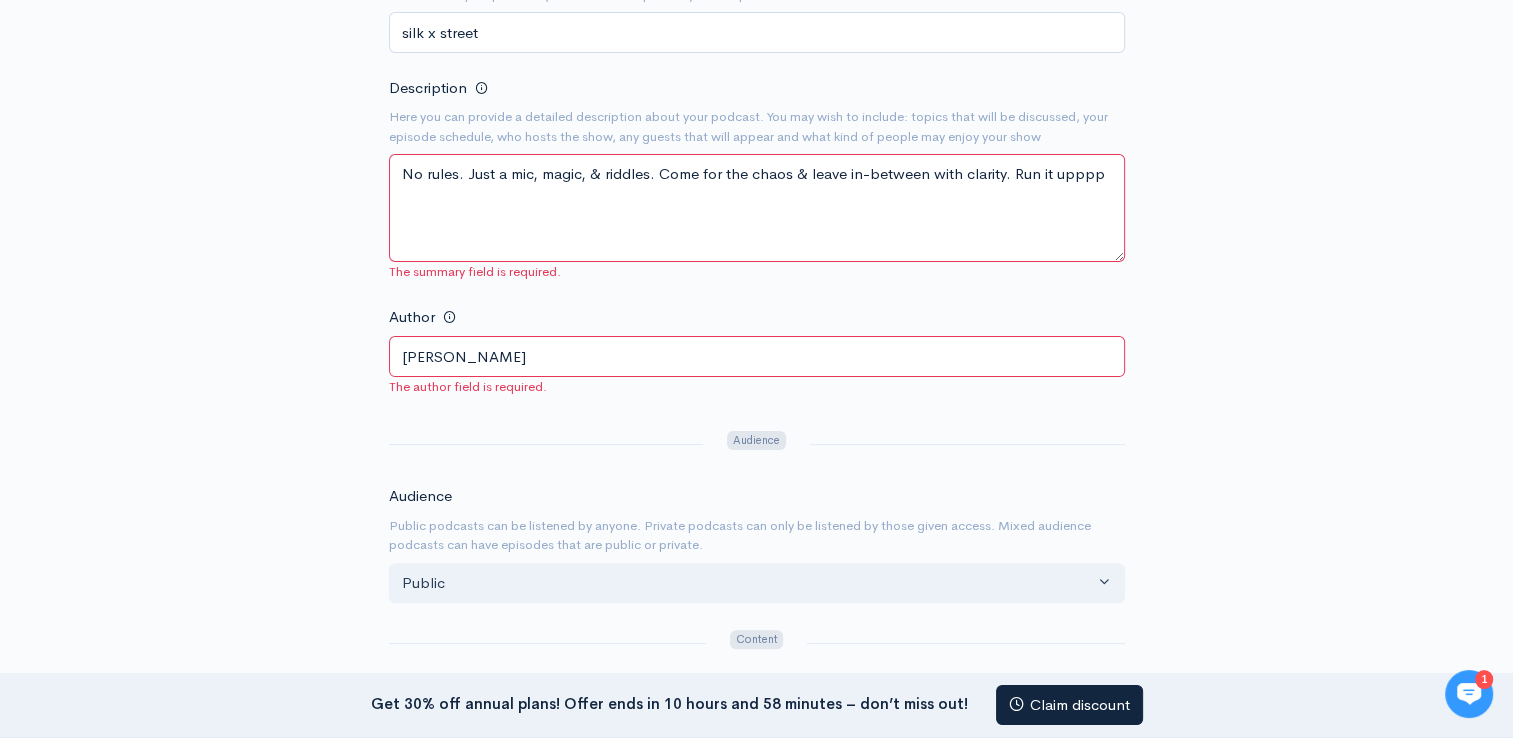 click on "No rules. Just a mic, magic, & riddles. Come for the chaos & leave in-between with clarity. Run it upppp" at bounding box center [757, 208] 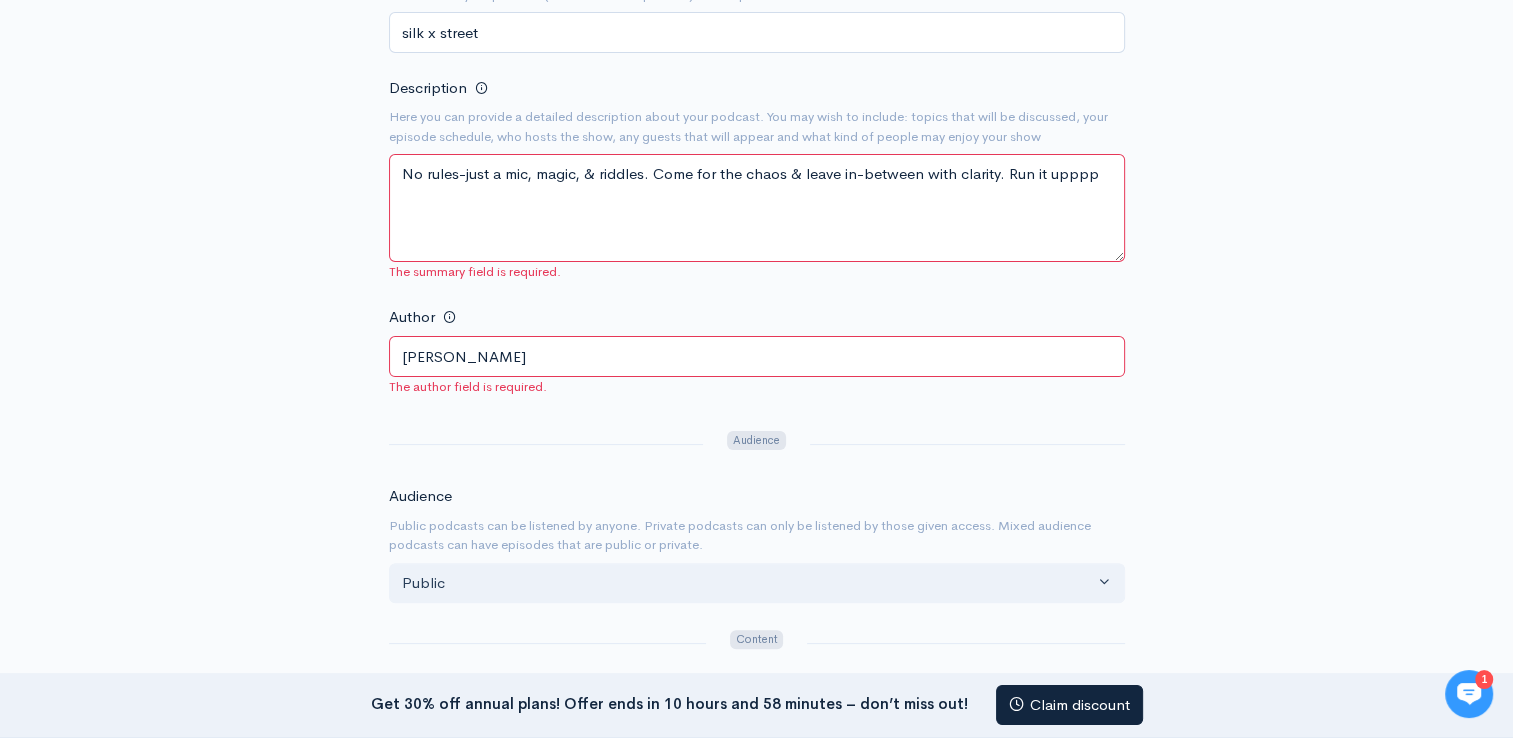 drag, startPoint x: 530, startPoint y: 178, endPoint x: 672, endPoint y: 184, distance: 142.12671 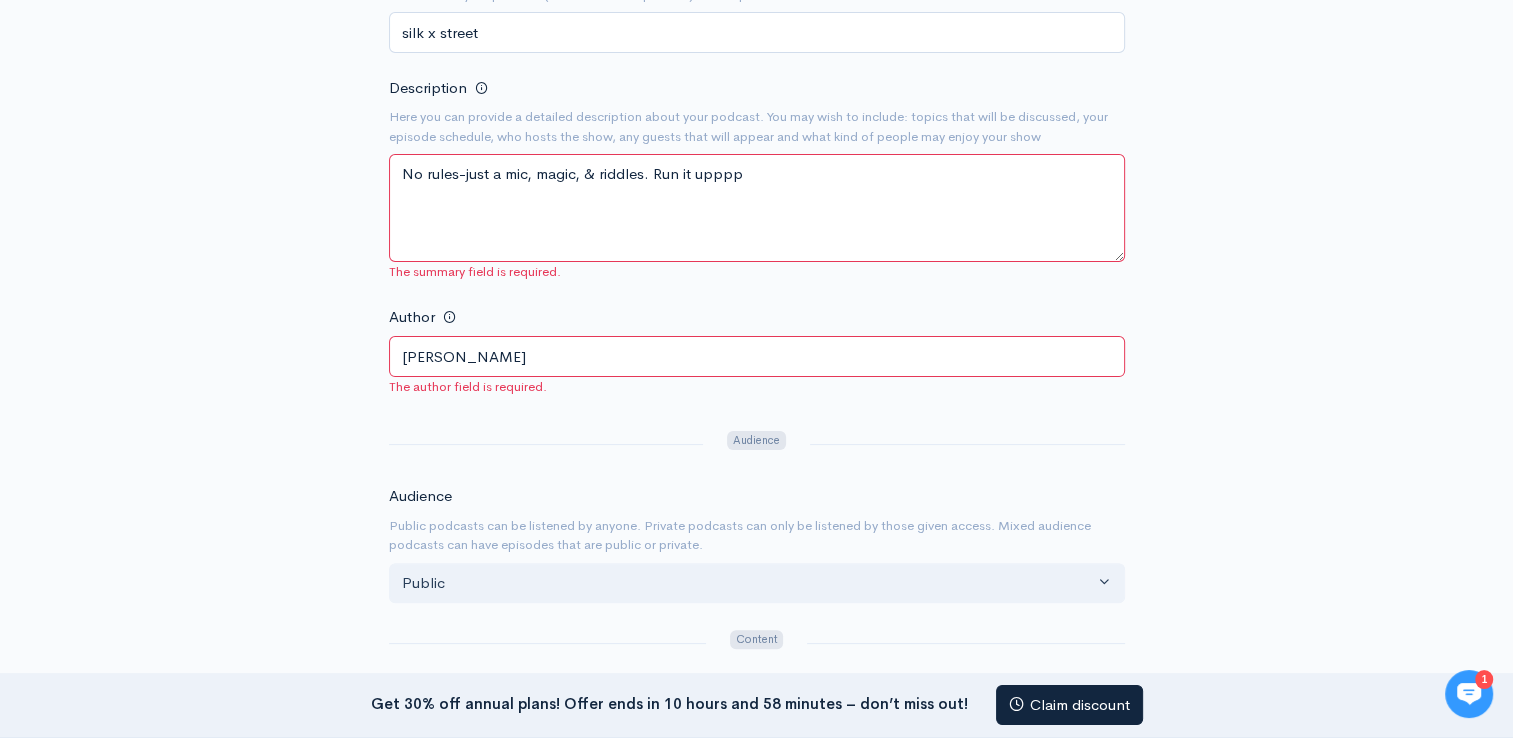 click on "No rules-just a mic, magic, & riddles. Run it upppp" at bounding box center (757, 208) 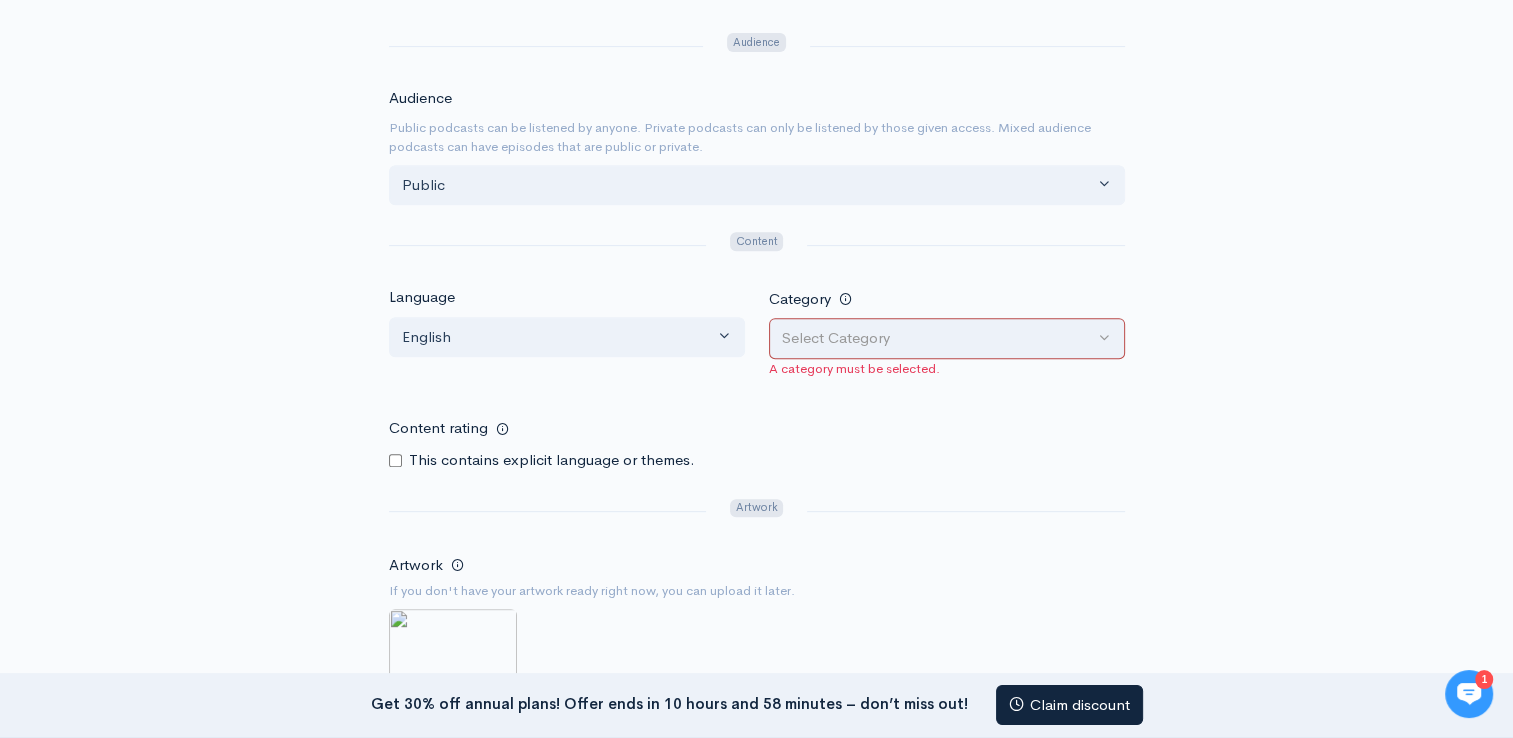 scroll, scrollTop: 800, scrollLeft: 0, axis: vertical 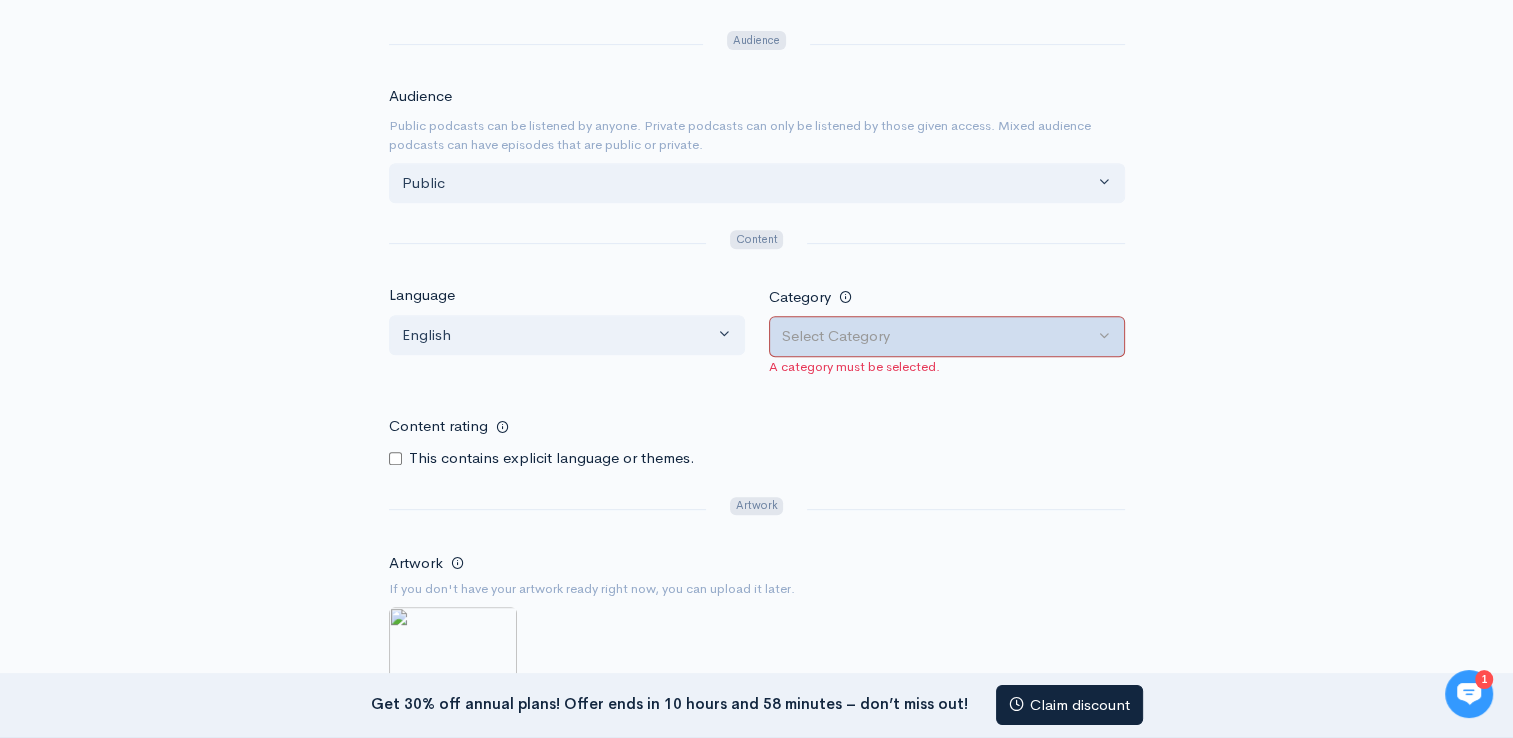 type on "No rules-just a mic, magic, & riddles. Run it upppp" 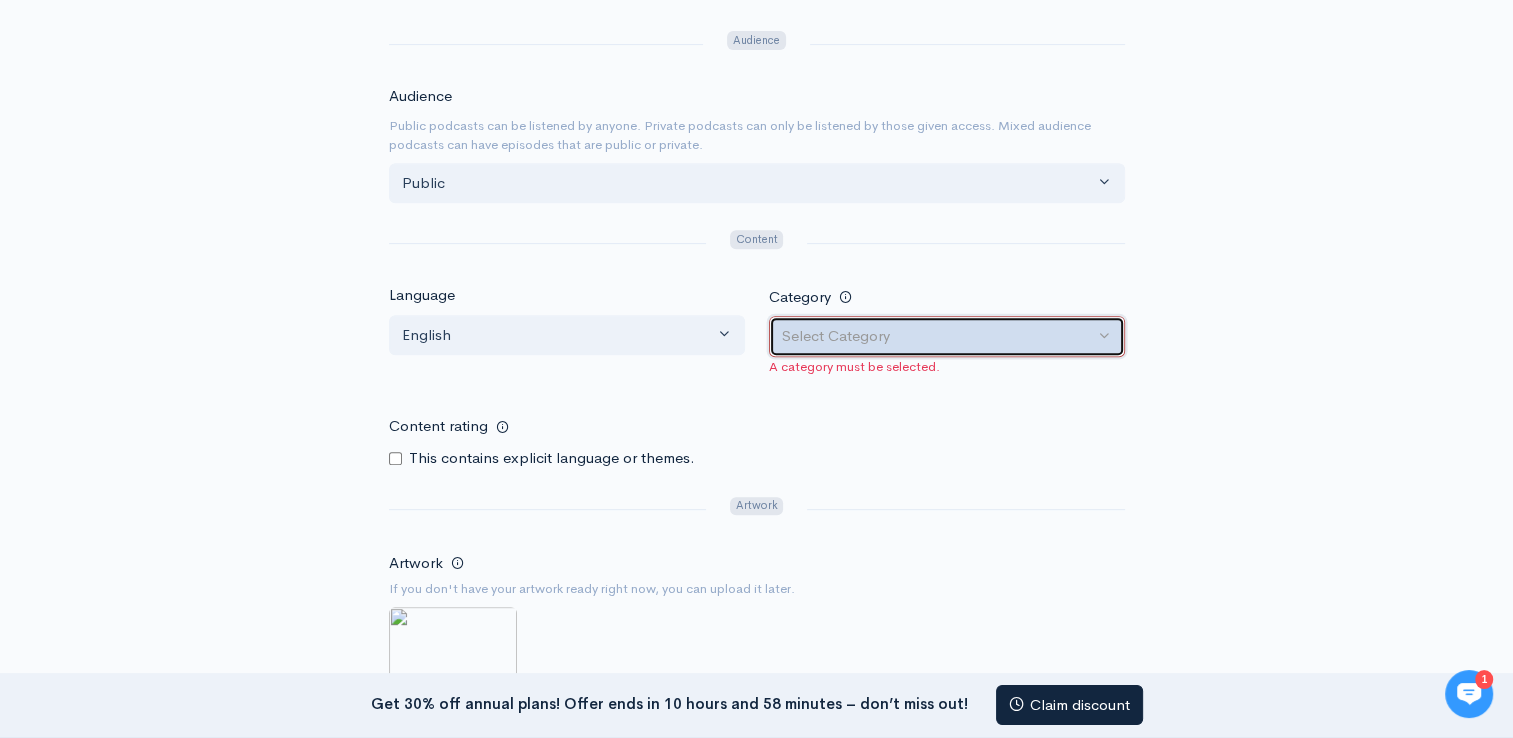 click on "Select Category" at bounding box center [938, 336] 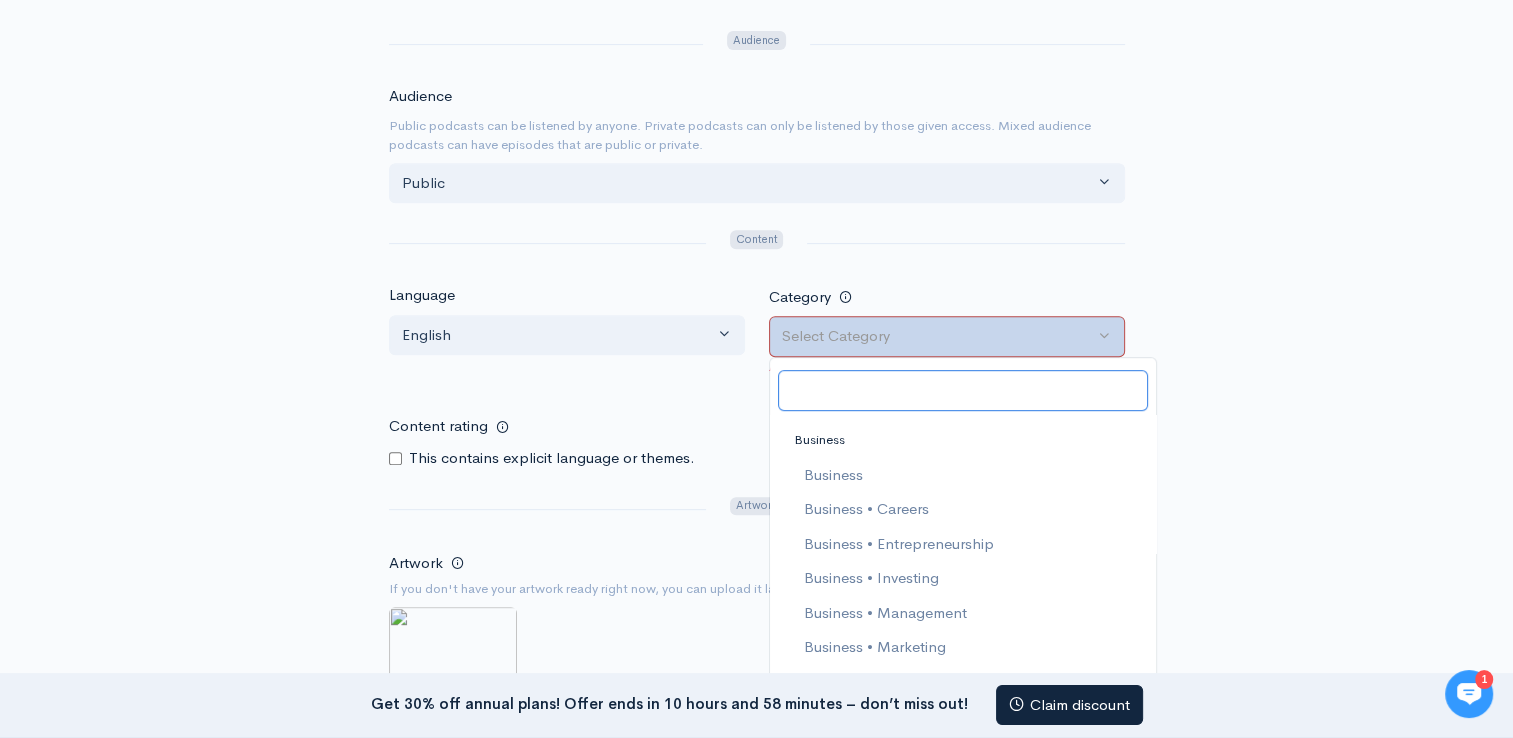 scroll, scrollTop: 400, scrollLeft: 0, axis: vertical 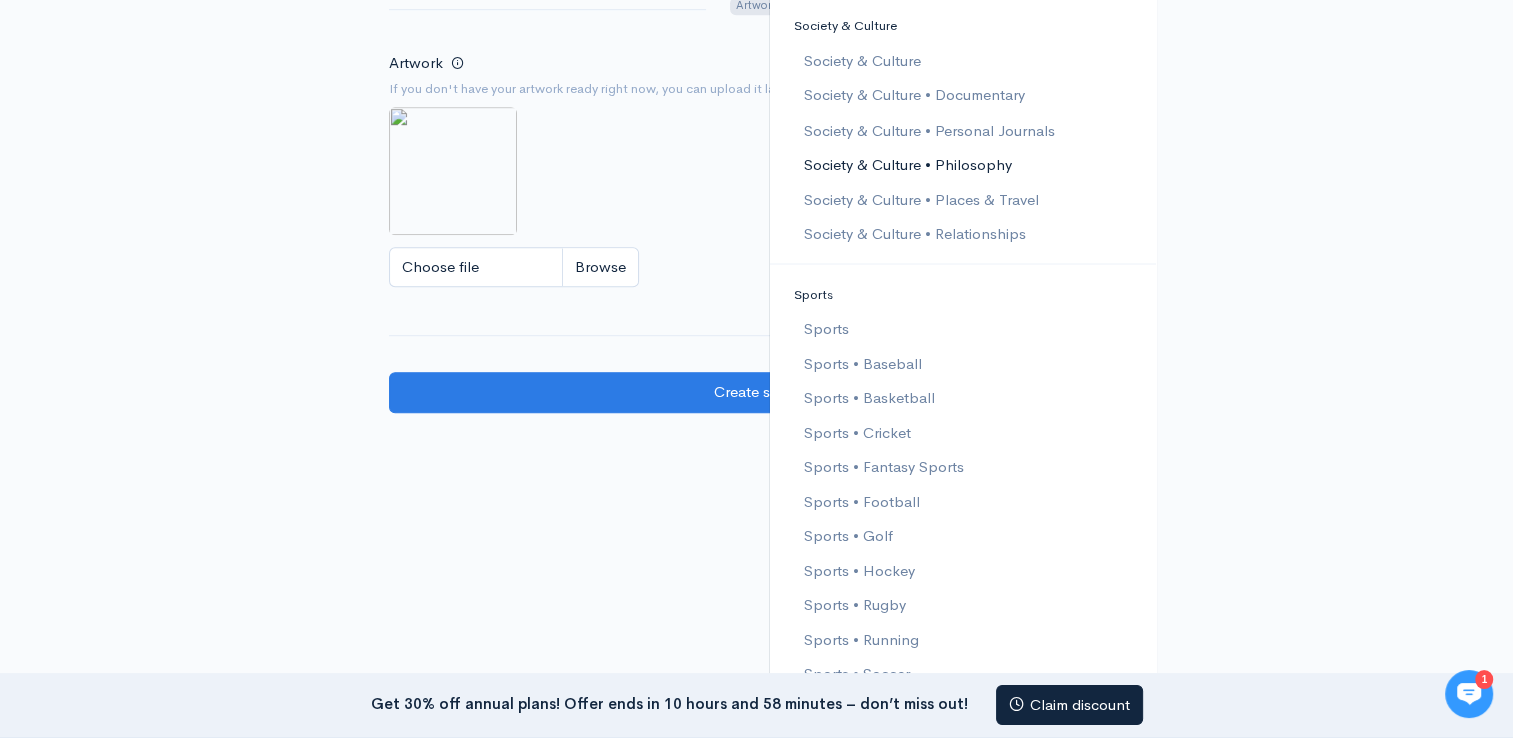 click on "Society & Culture • Philosophy" at bounding box center [907, 164] 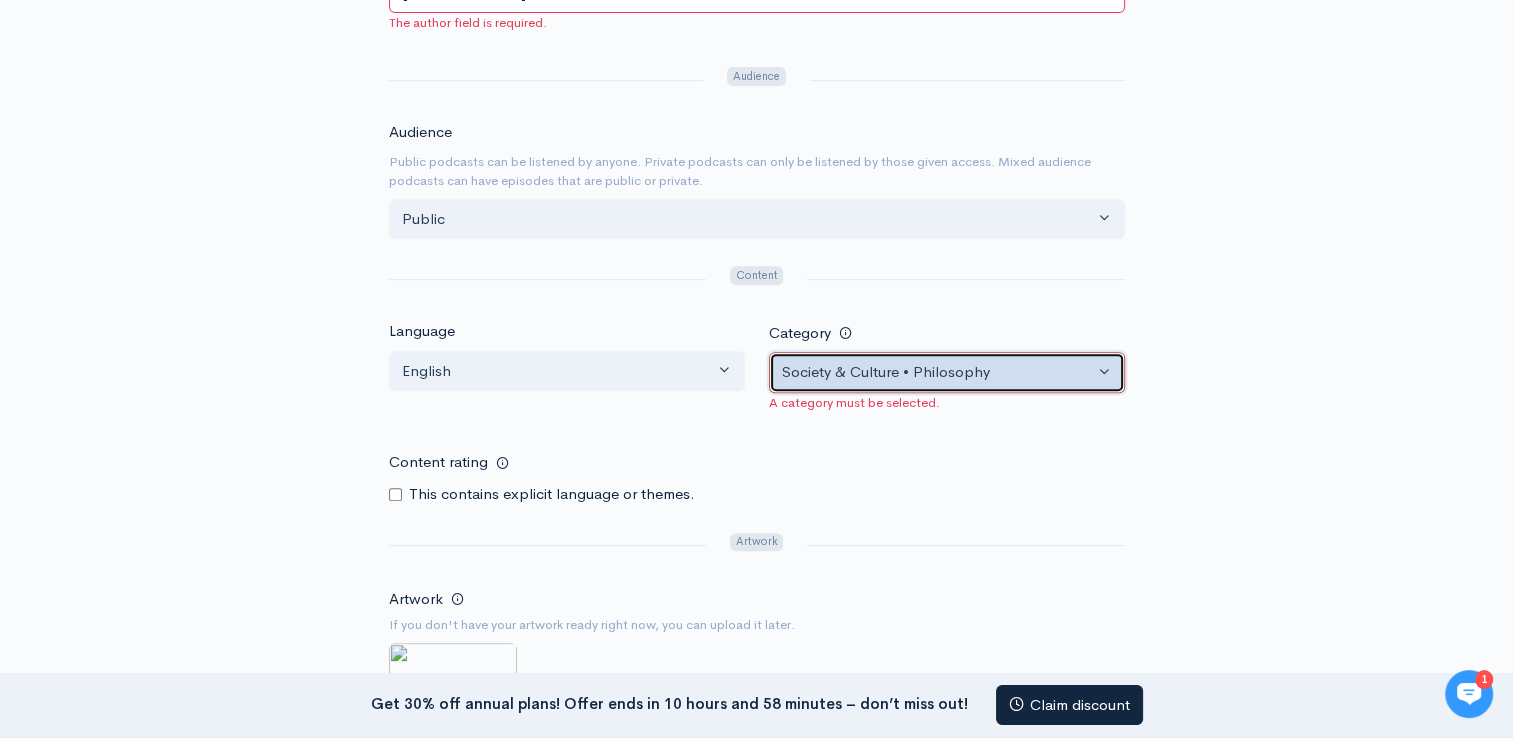 scroll, scrollTop: 964, scrollLeft: 0, axis: vertical 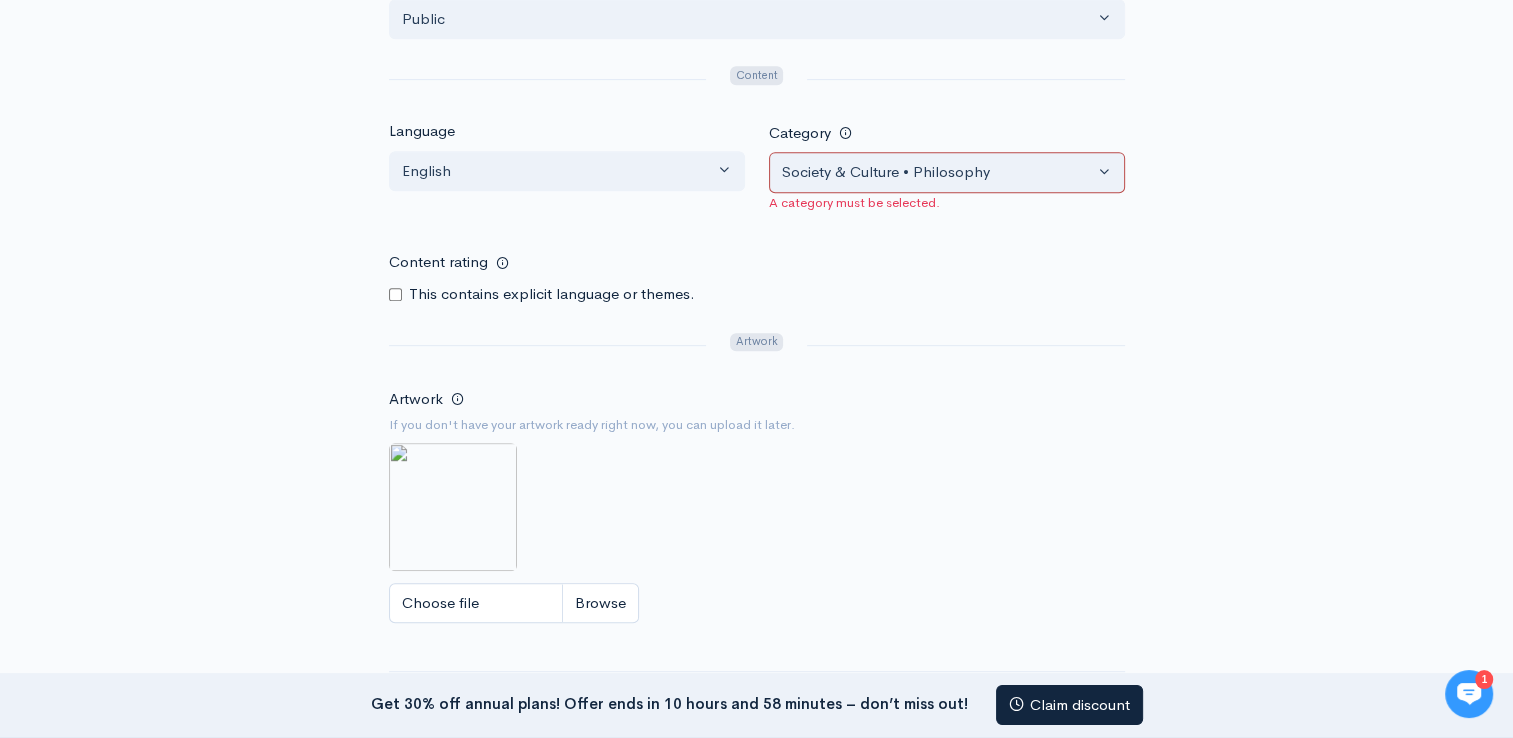 click on "Content rating" at bounding box center [395, 294] 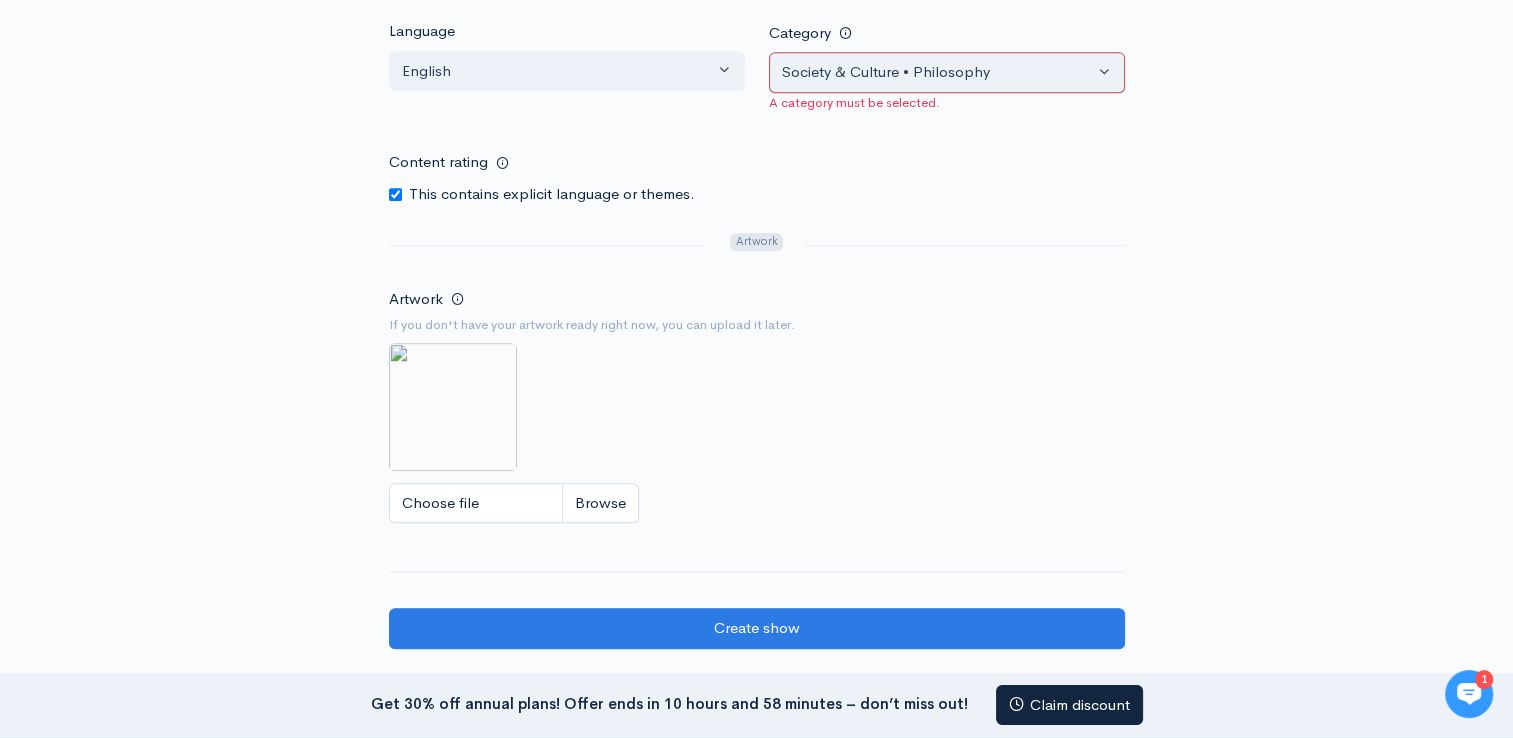scroll, scrollTop: 1264, scrollLeft: 0, axis: vertical 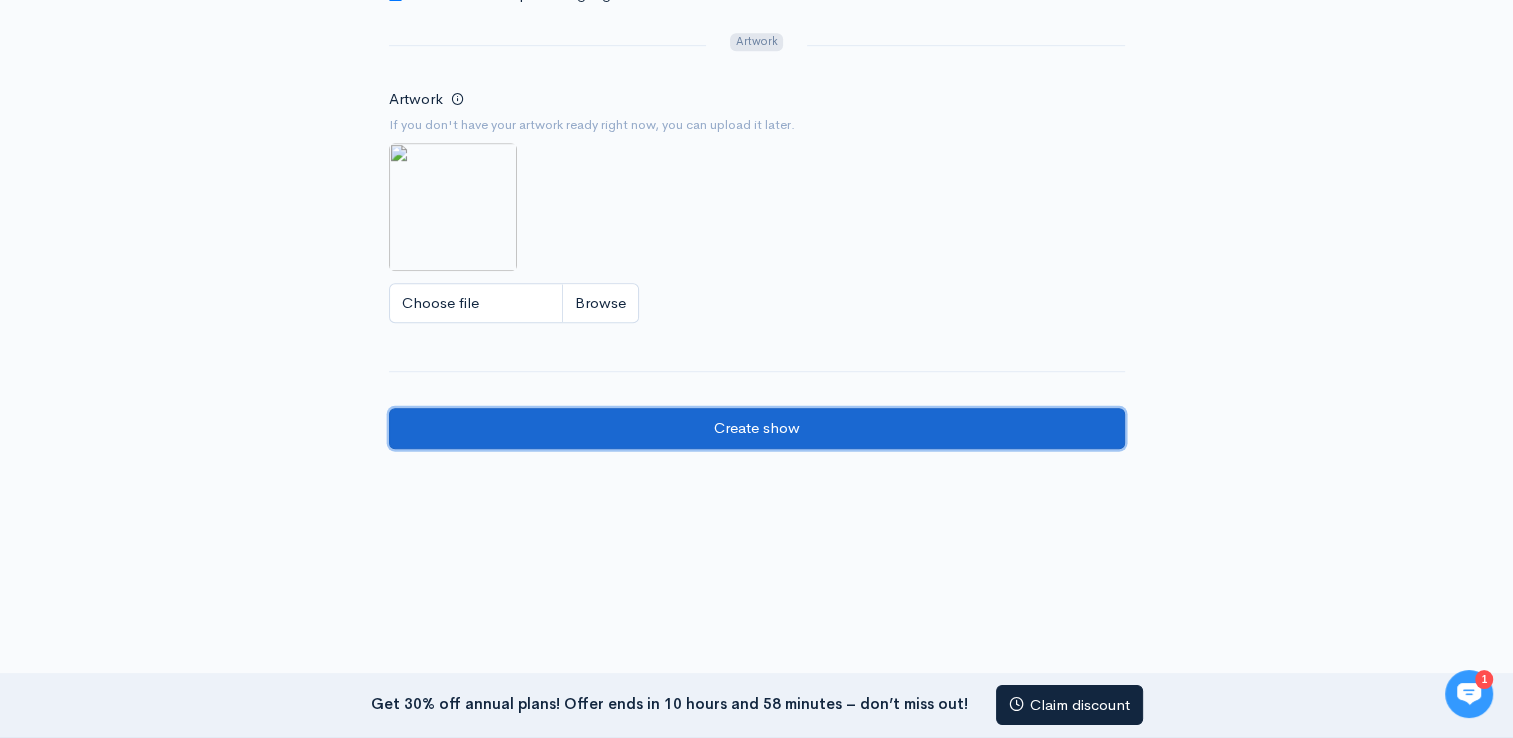 click on "Create show" at bounding box center (757, 428) 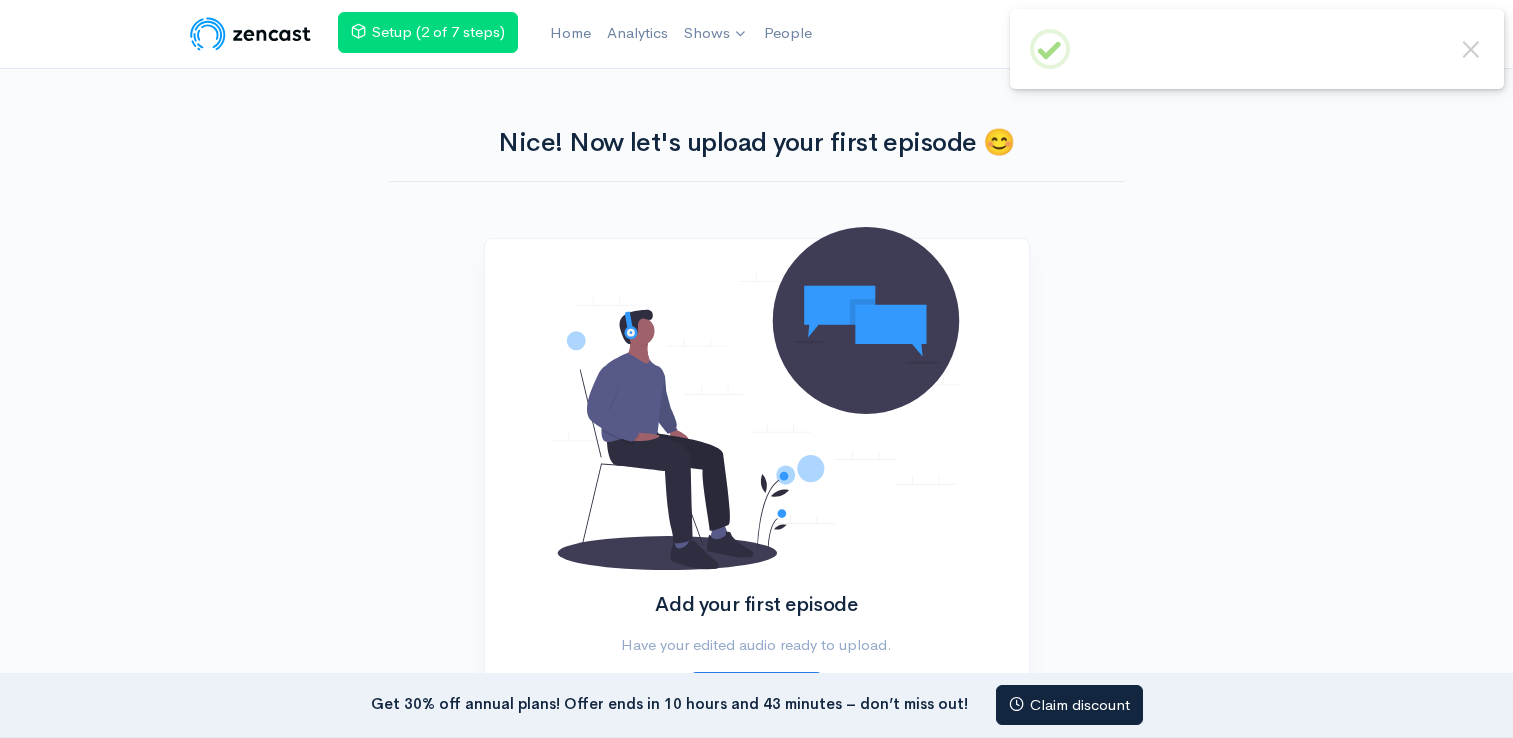 scroll, scrollTop: 0, scrollLeft: 0, axis: both 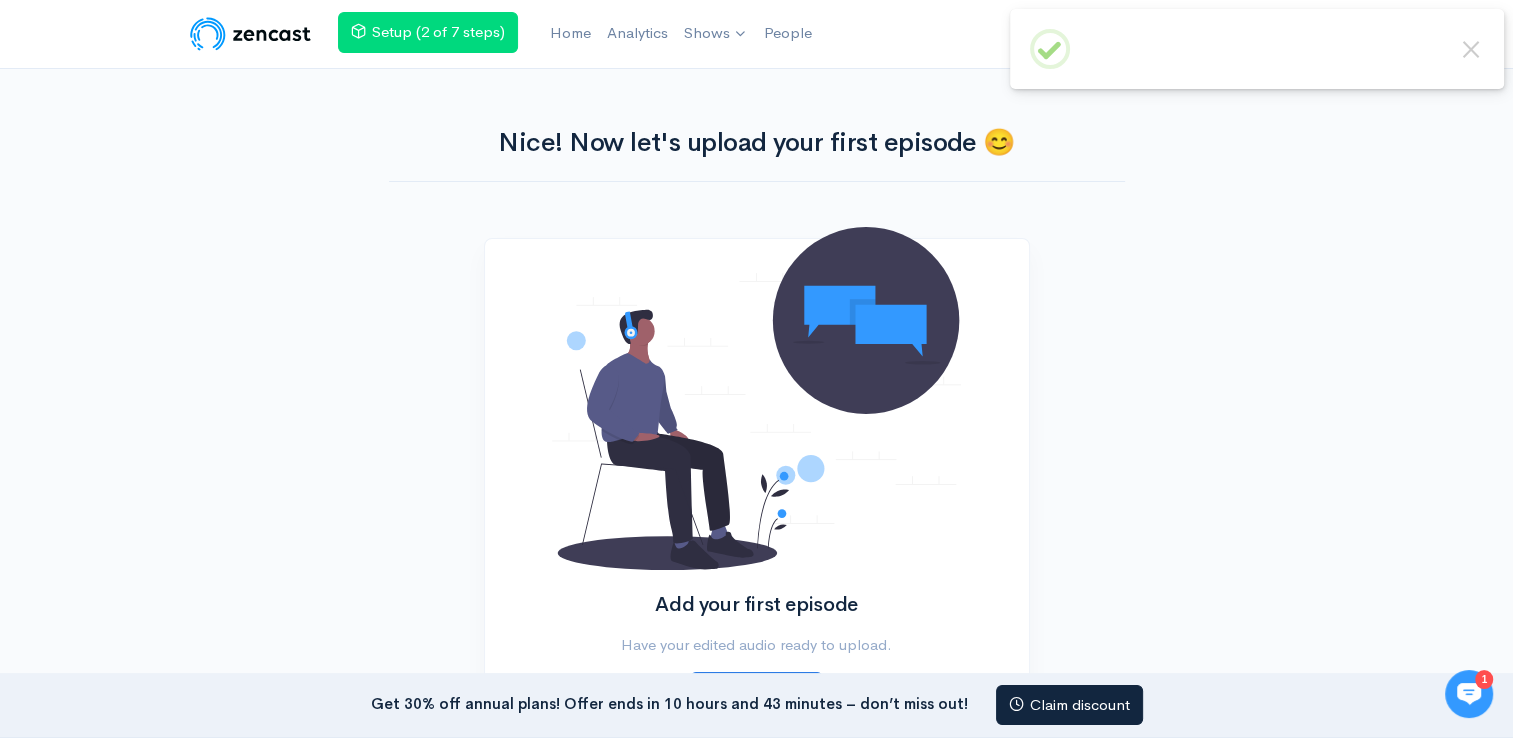 click on "Help
Notifications
View all
Your profile   Team settings     Default team   Current     Logout
Setup (2 of 7 steps)
Home
Analytics
Shows
silk x street
Add a new show
People
Nice! Now let's upload your first episode 😊
Add your first episode
Have your edited audio ready to upload.
Add episode" at bounding box center [756, 431] 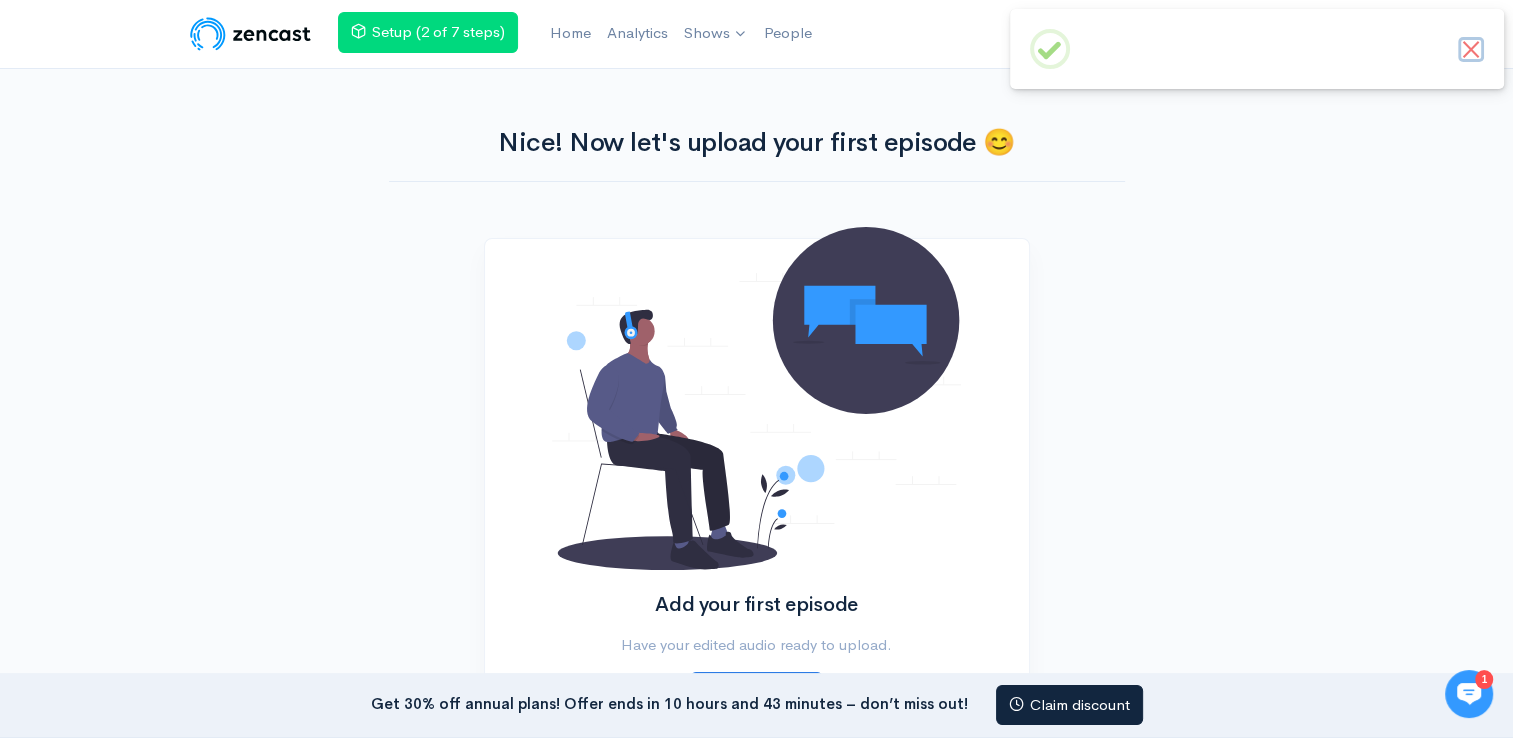 click on "×" at bounding box center [1471, 50] 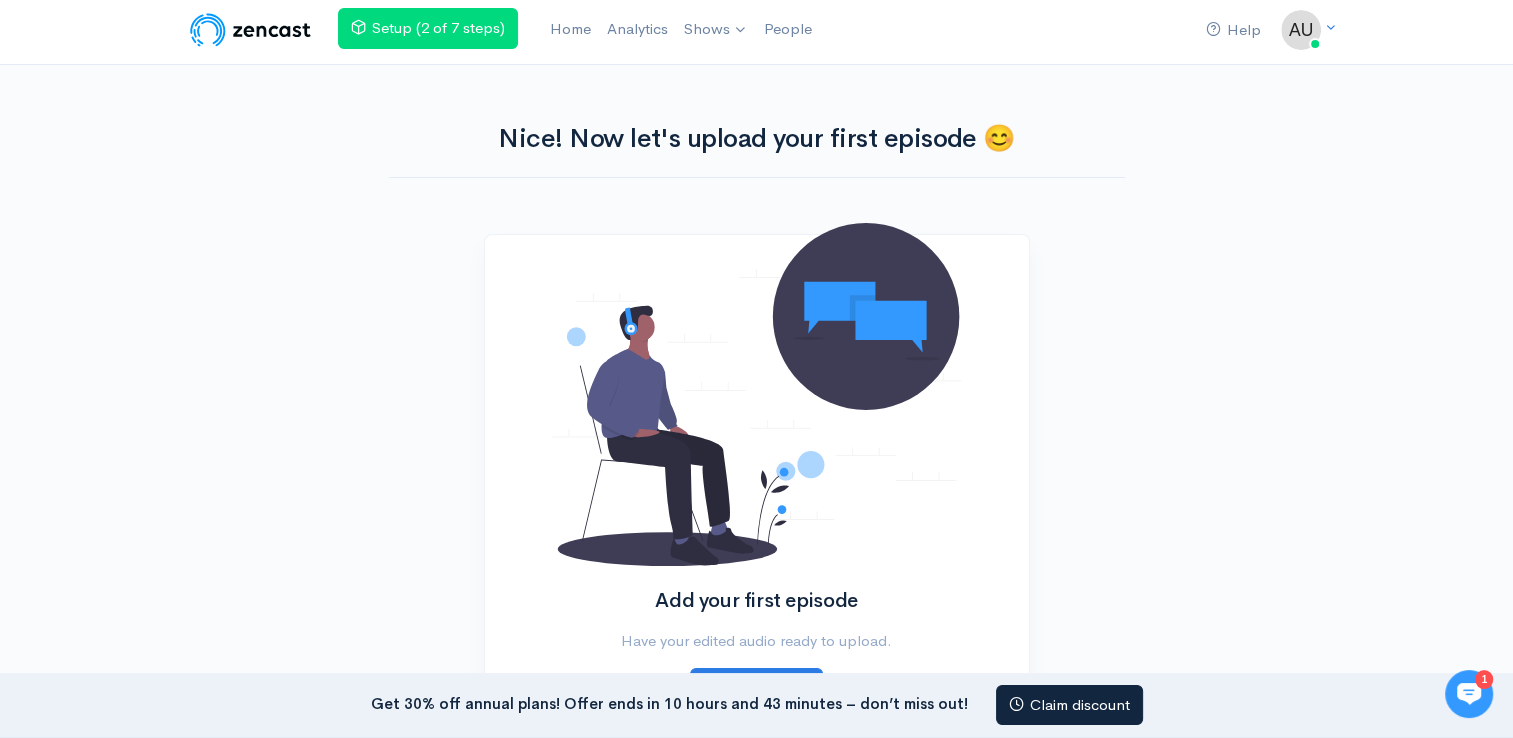 scroll, scrollTop: 0, scrollLeft: 0, axis: both 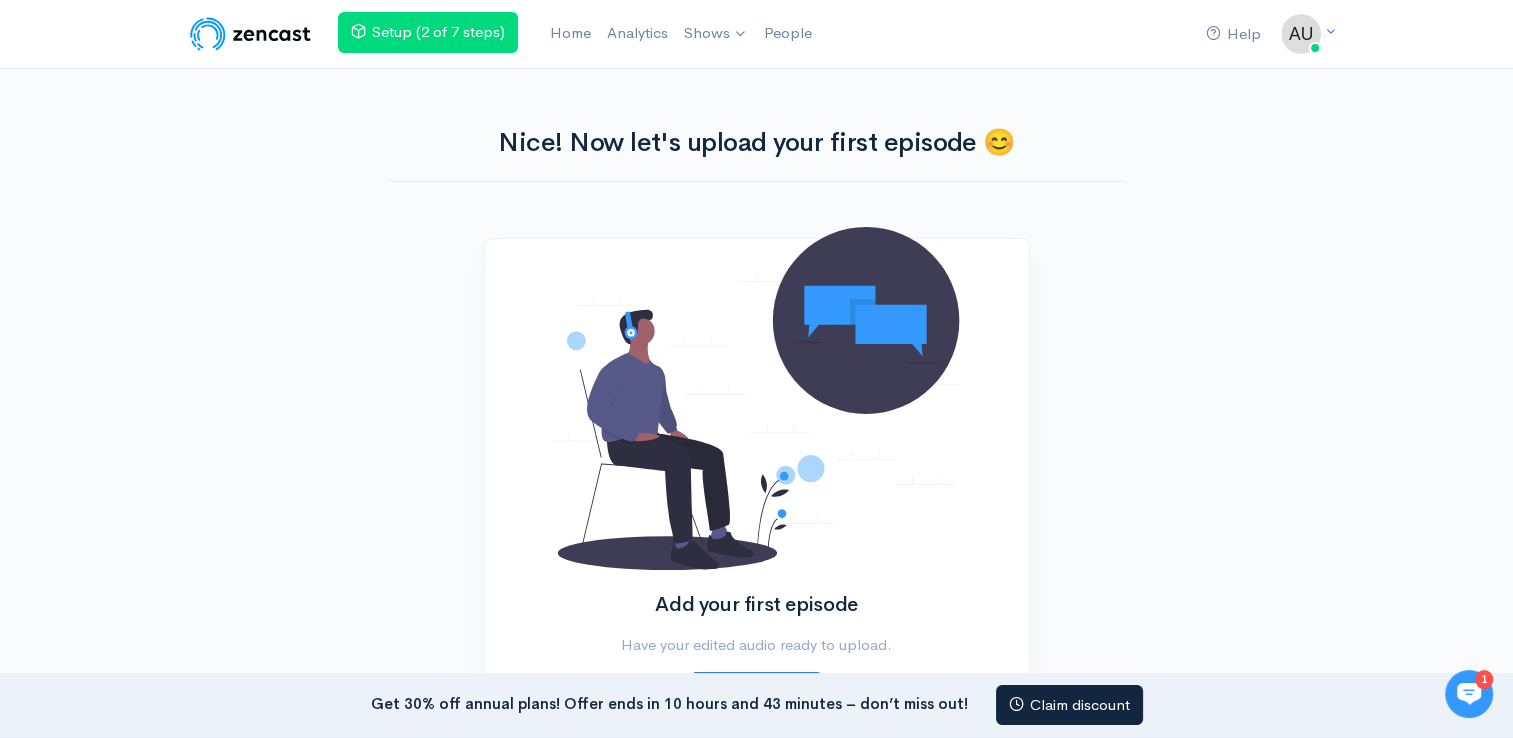 click 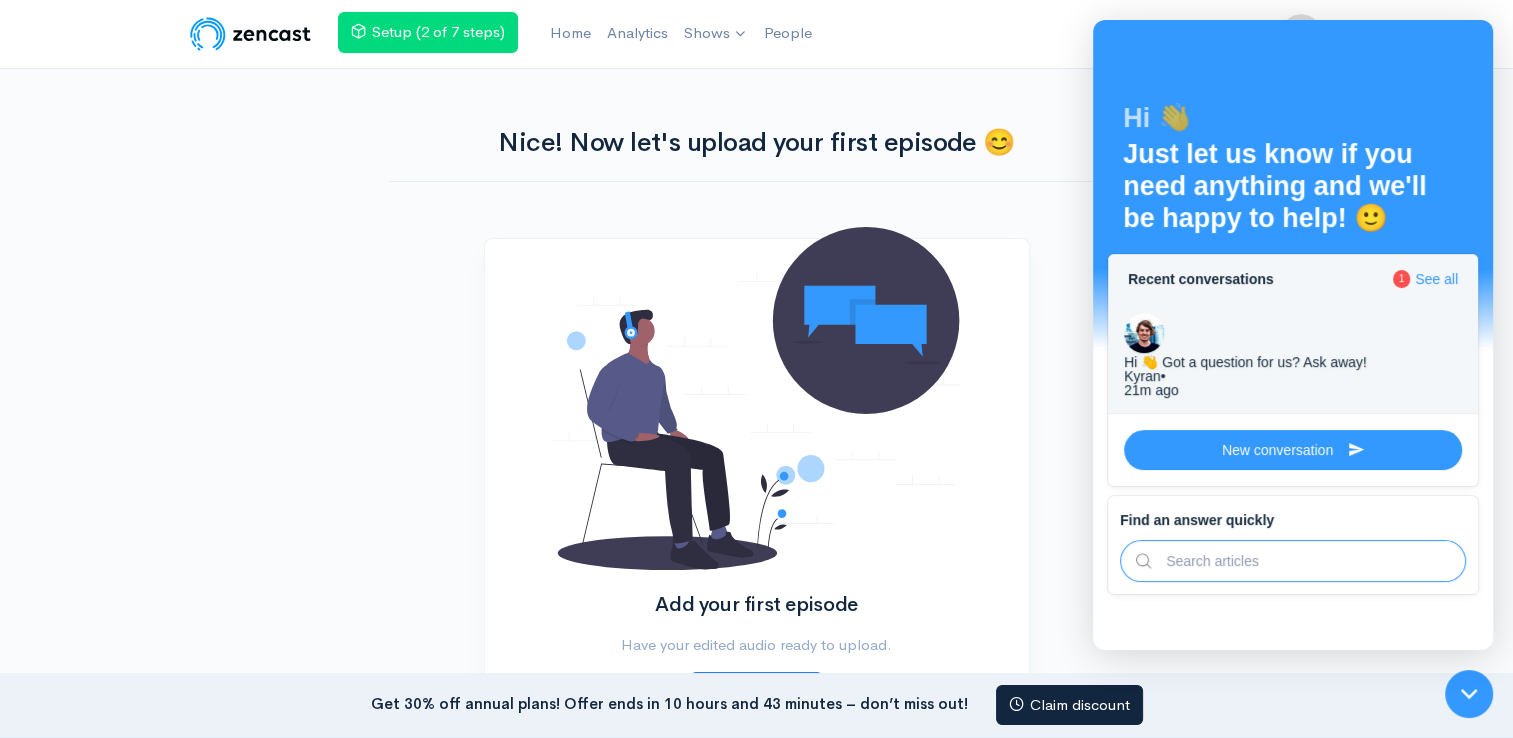 click on "Help
Notifications
View all
Your profile   Team settings     Default team   Current     Logout
Setup (2 of 7 steps)
Home
Analytics
Shows
silk x street
Add a new show
People
Nice! Now let's upload your first episode 😊
Add your first episode
Have your edited audio ready to upload.
Add episode" at bounding box center [756, 431] 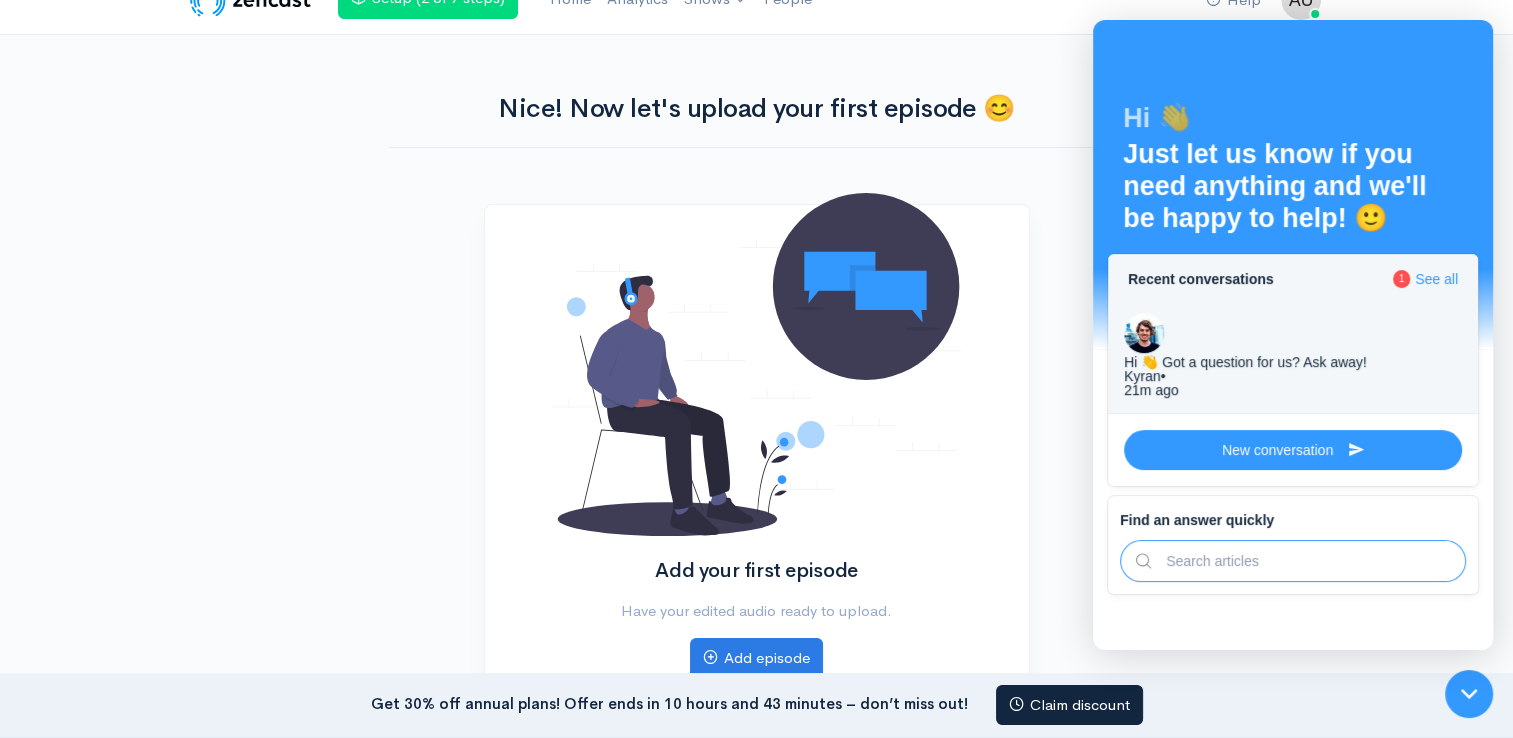scroll, scrollTop: 0, scrollLeft: 0, axis: both 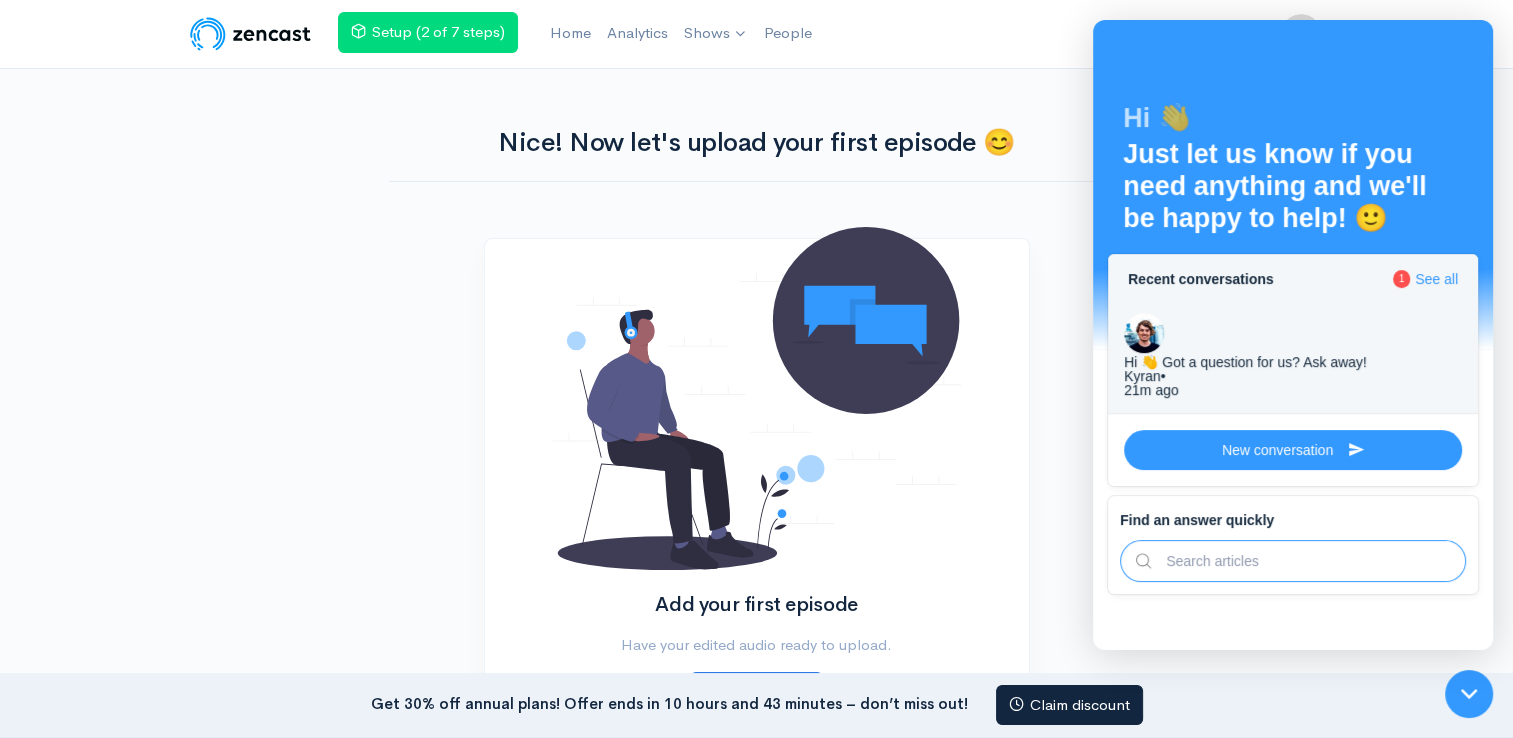 click on "Nice! Now let's upload your first episode 😊" at bounding box center [757, 142] 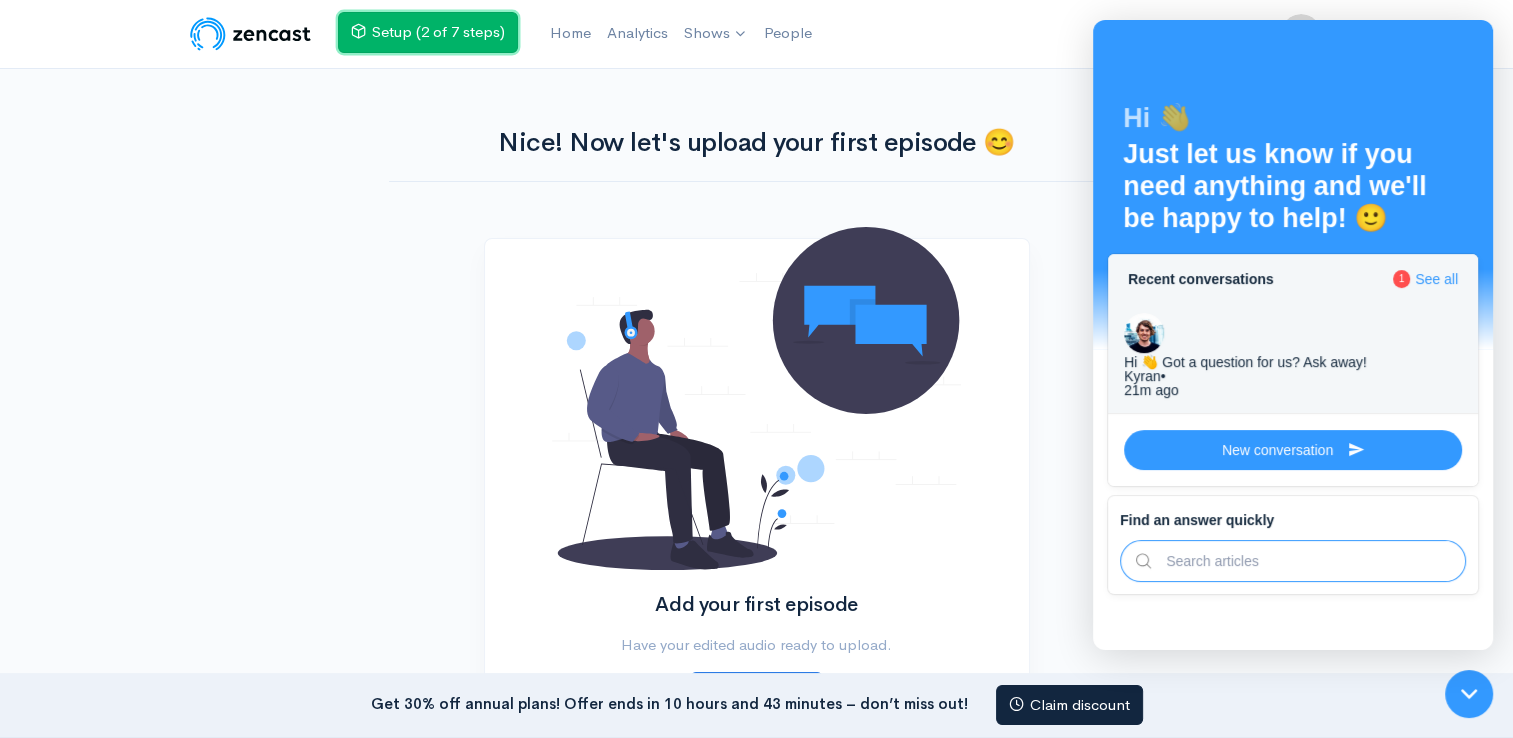 click on "Setup (2 of 7 steps)" at bounding box center (428, 32) 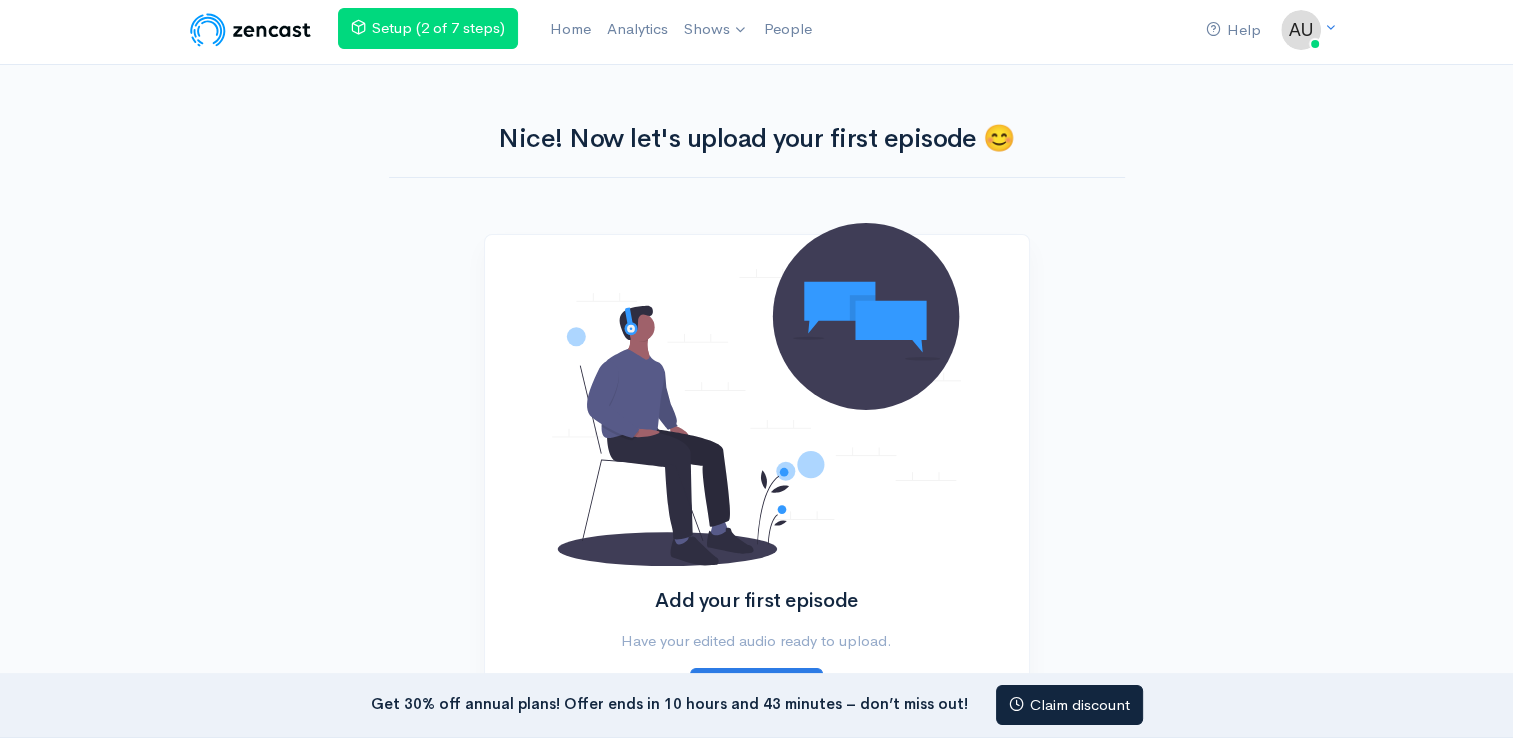 scroll, scrollTop: 0, scrollLeft: 0, axis: both 